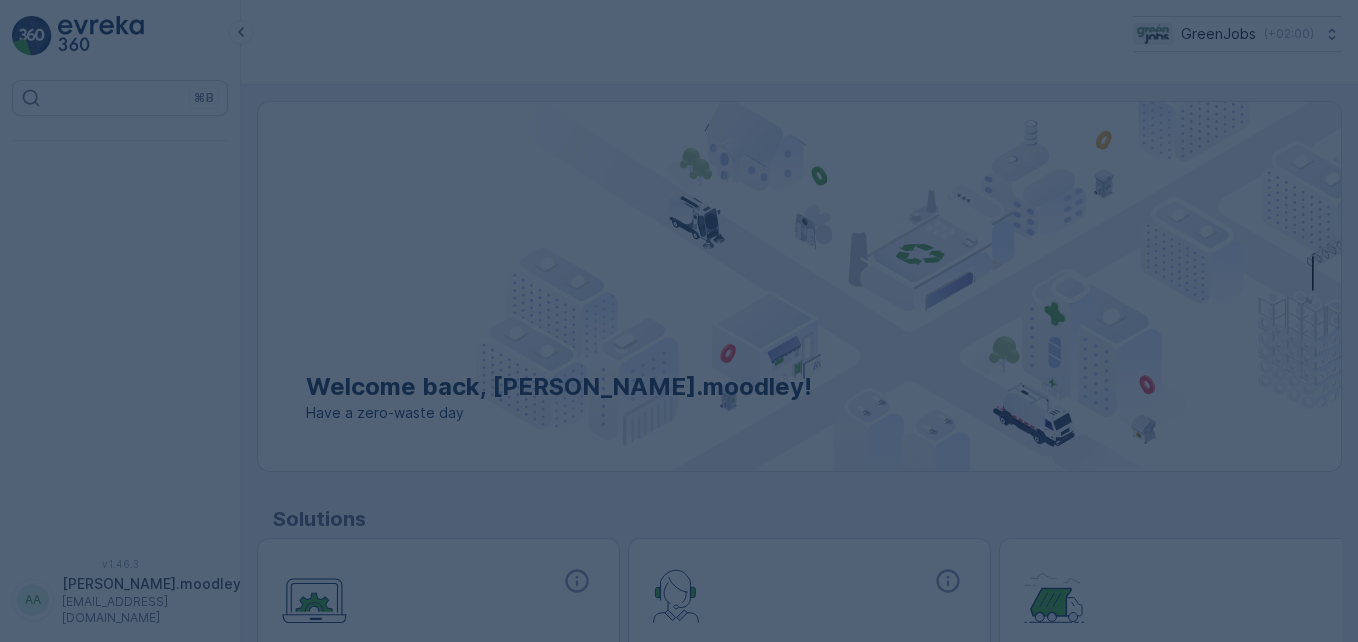 scroll, scrollTop: 0, scrollLeft: 0, axis: both 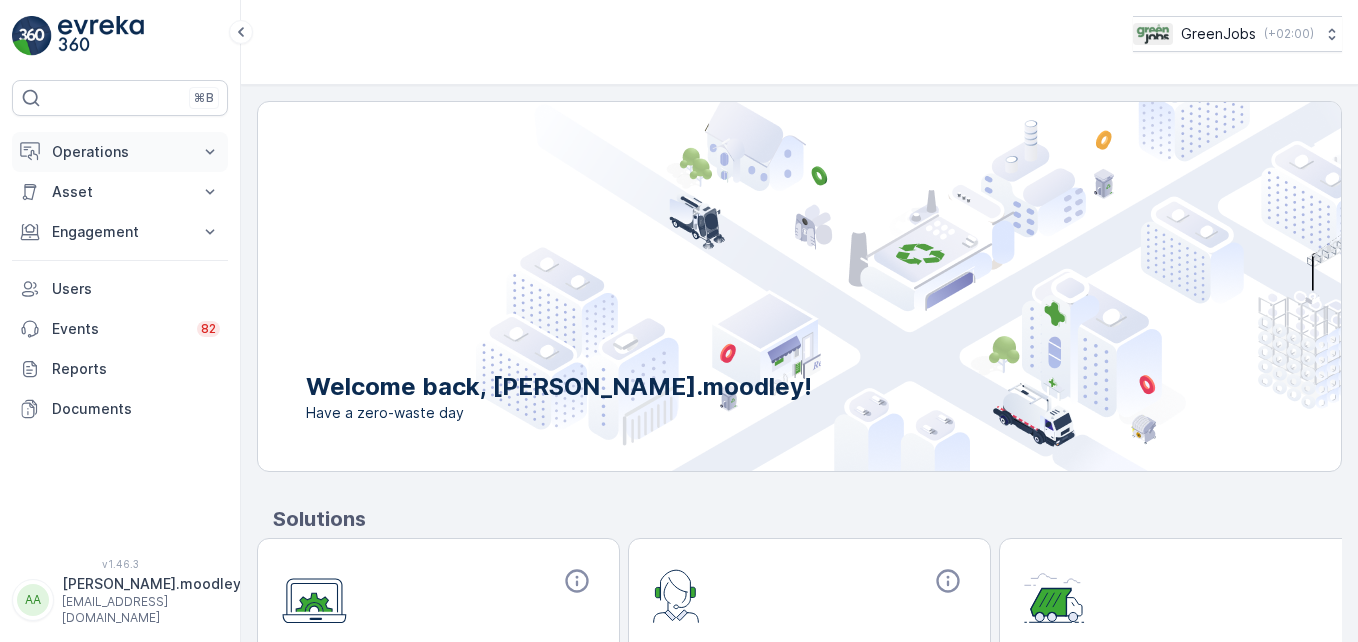 click 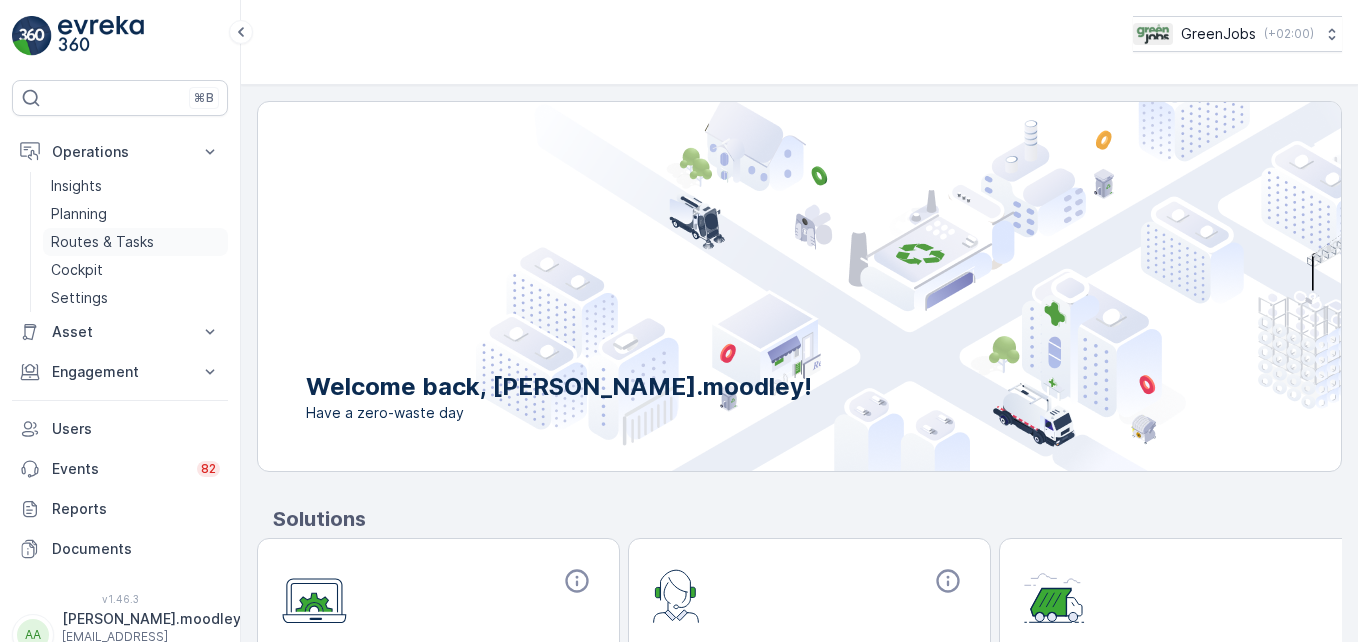 click on "Routes & Tasks" at bounding box center (102, 242) 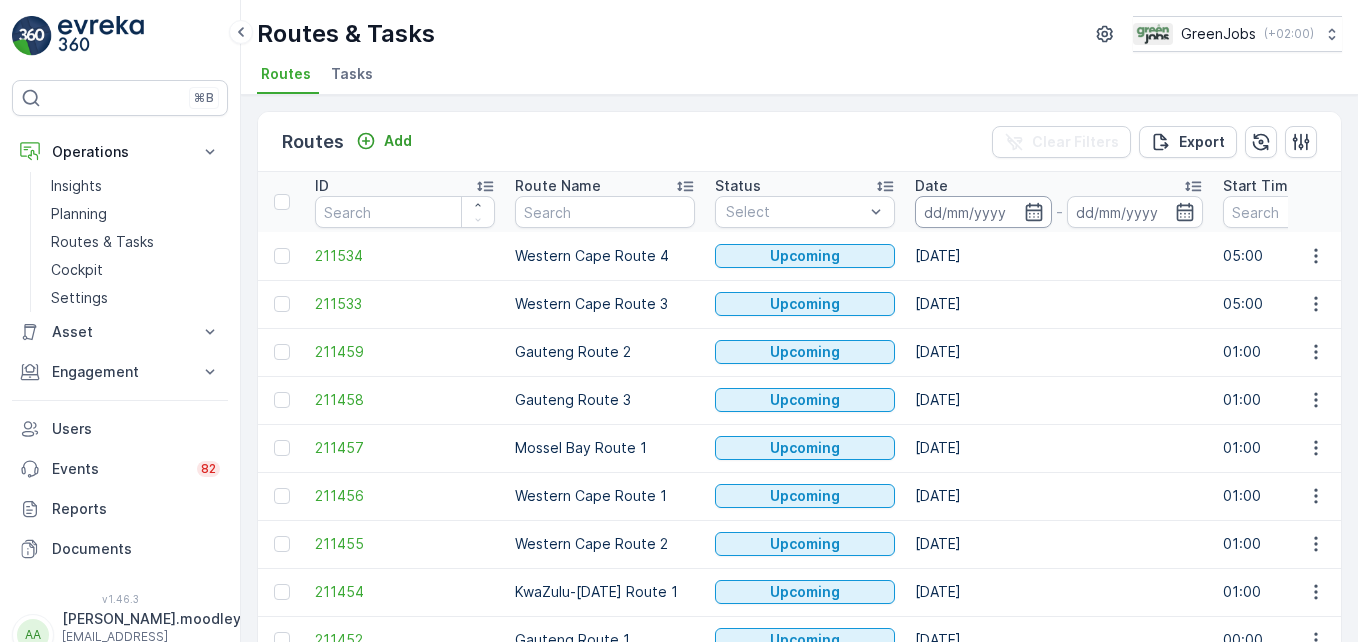 click at bounding box center [983, 212] 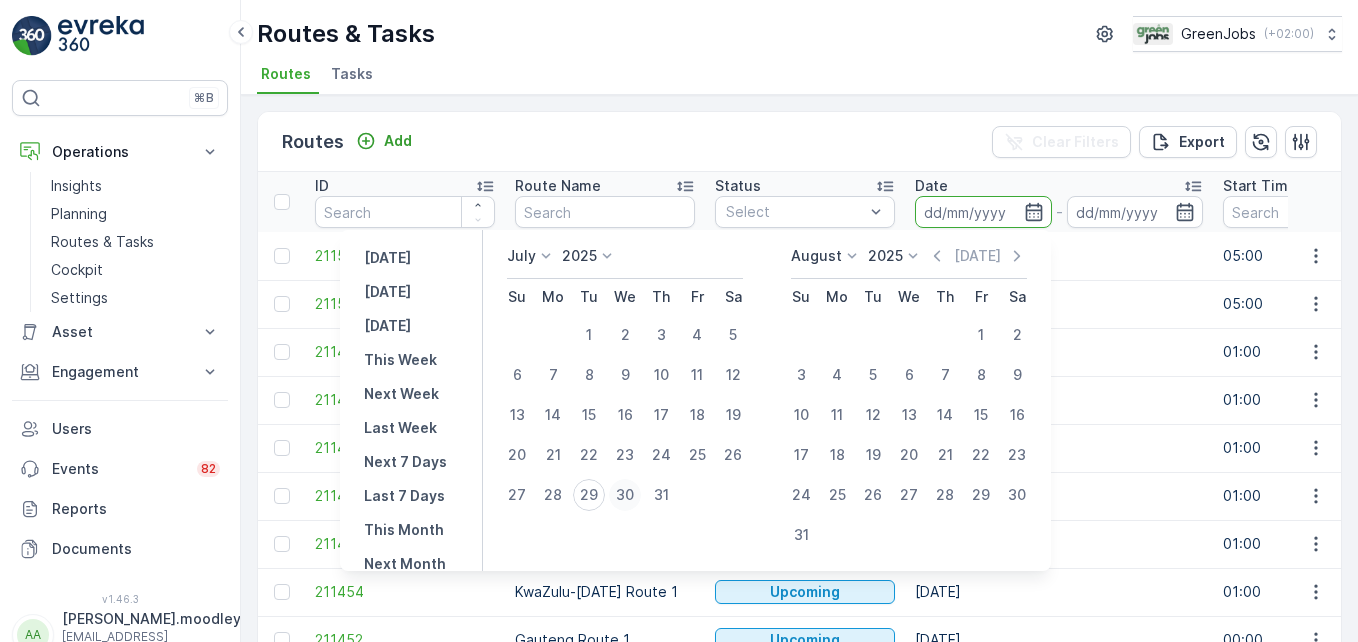 click on "30" at bounding box center (625, 495) 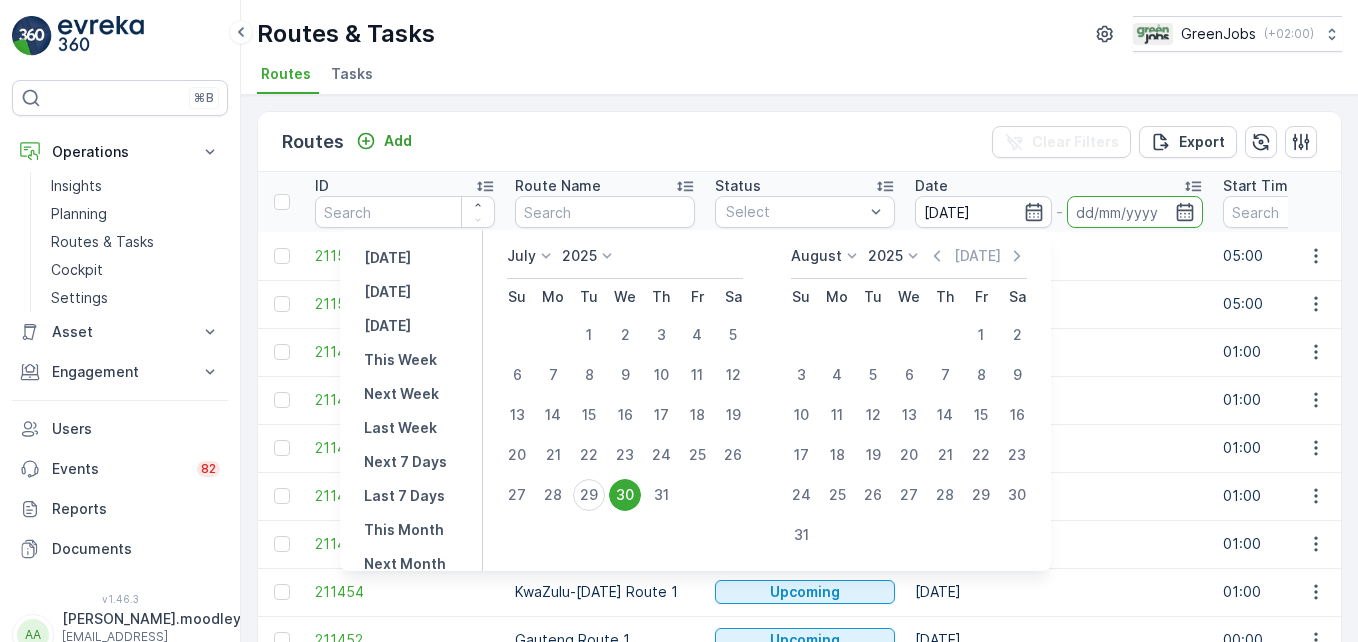 click on "30" at bounding box center (625, 495) 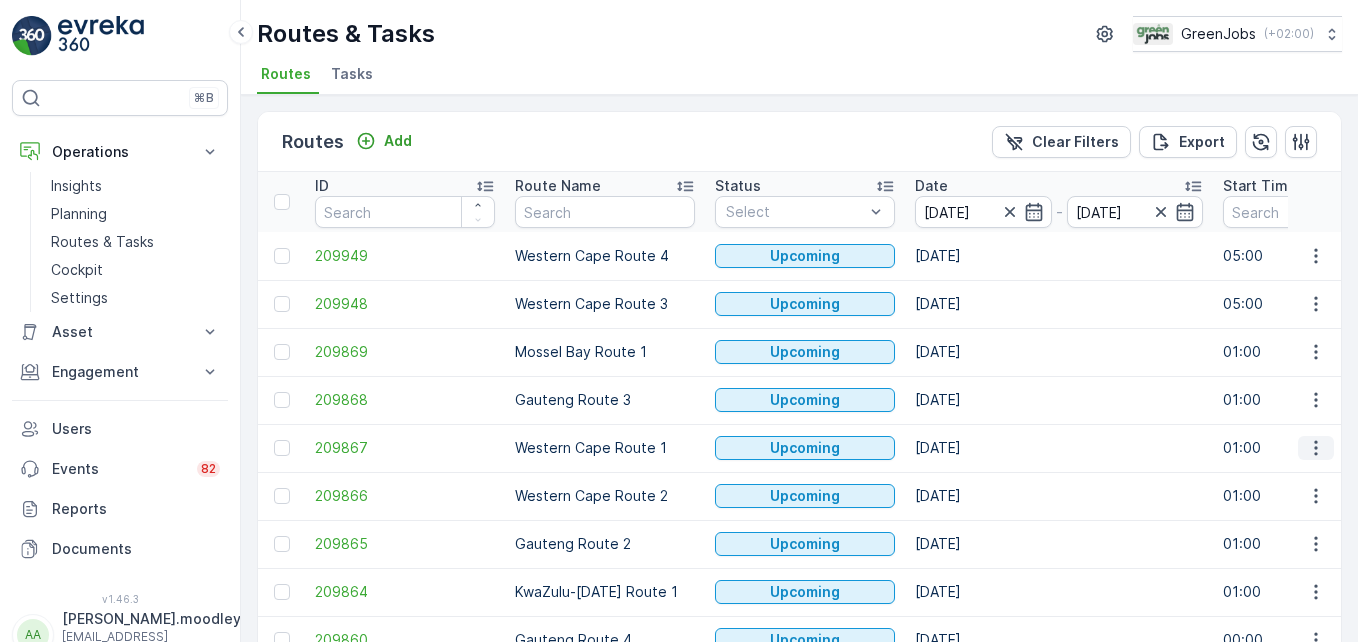 click 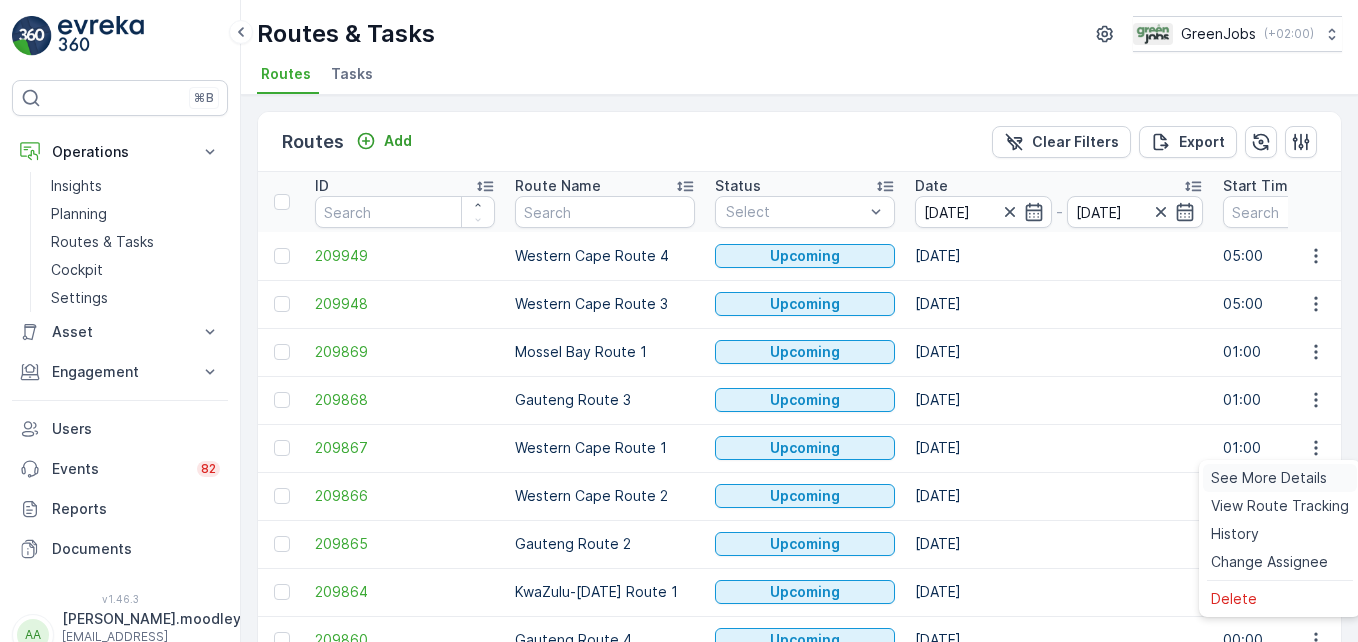 click on "See More Details" at bounding box center [1269, 478] 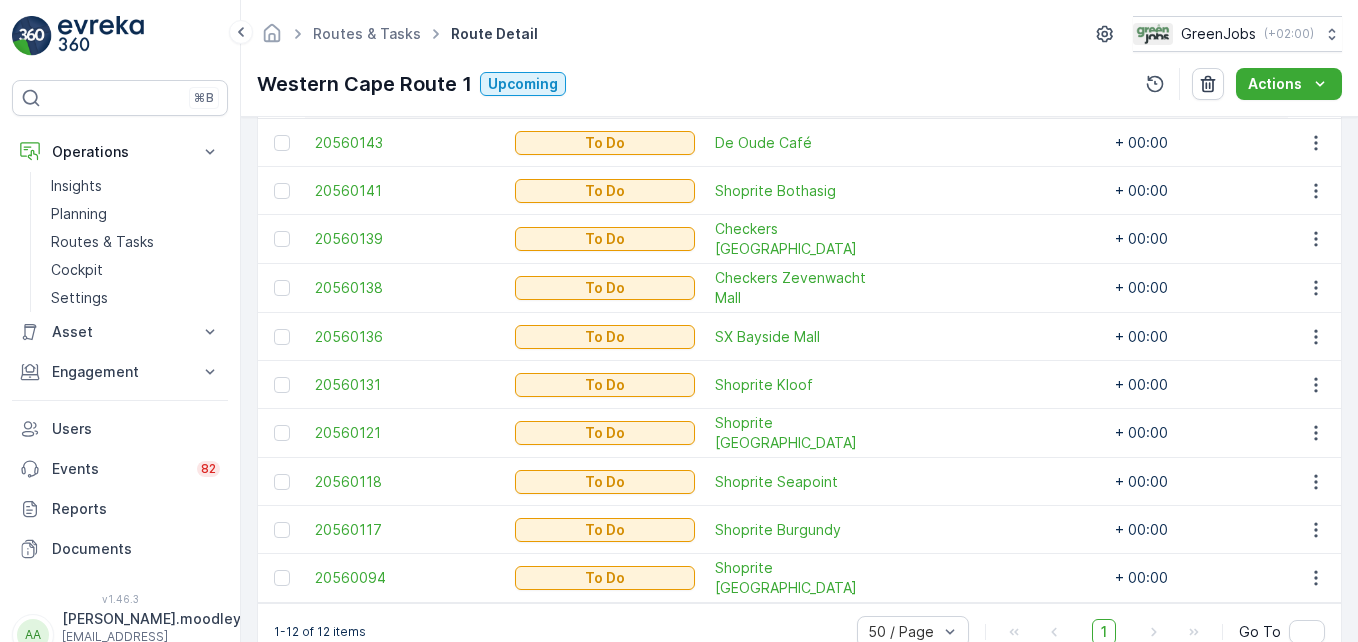 scroll, scrollTop: 300, scrollLeft: 0, axis: vertical 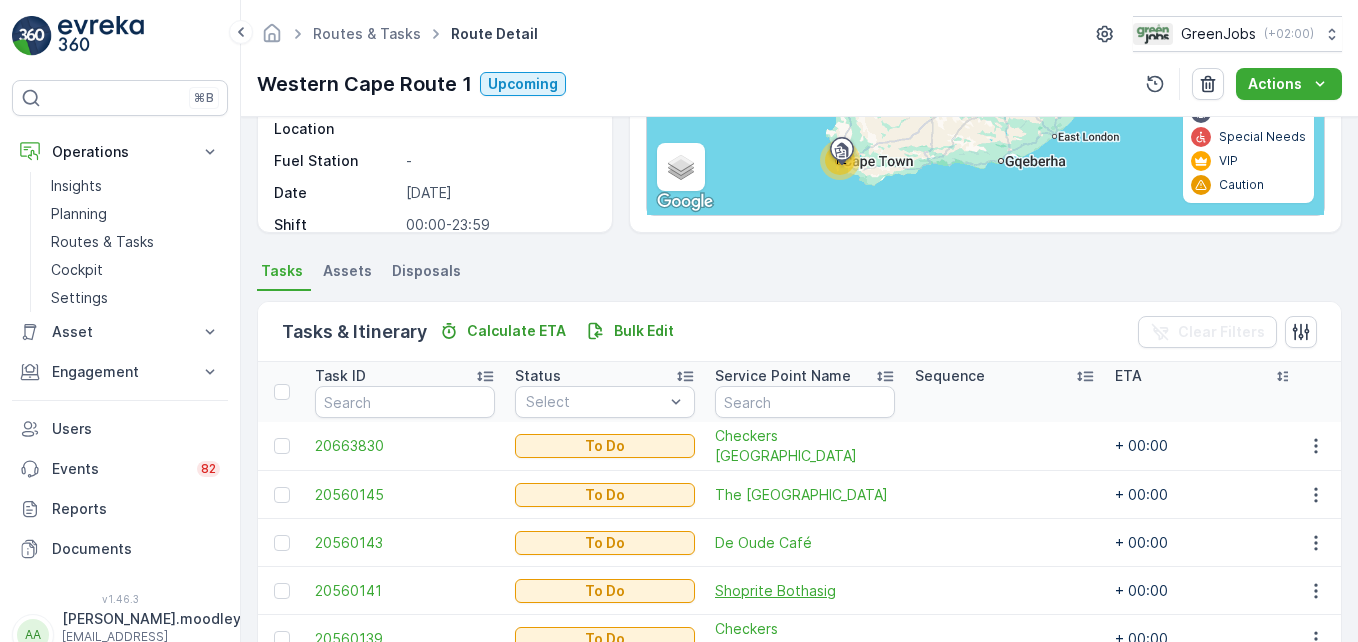 click on "Shoprite Bothasig" at bounding box center [805, 591] 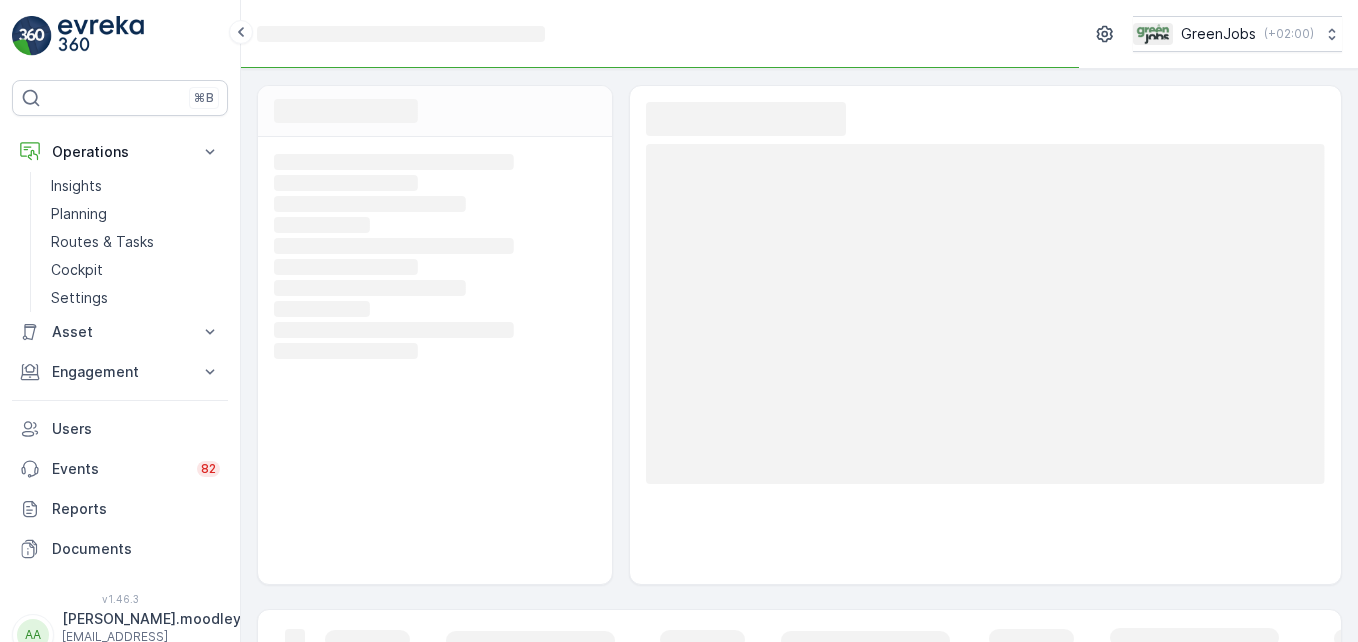 scroll, scrollTop: 383, scrollLeft: 0, axis: vertical 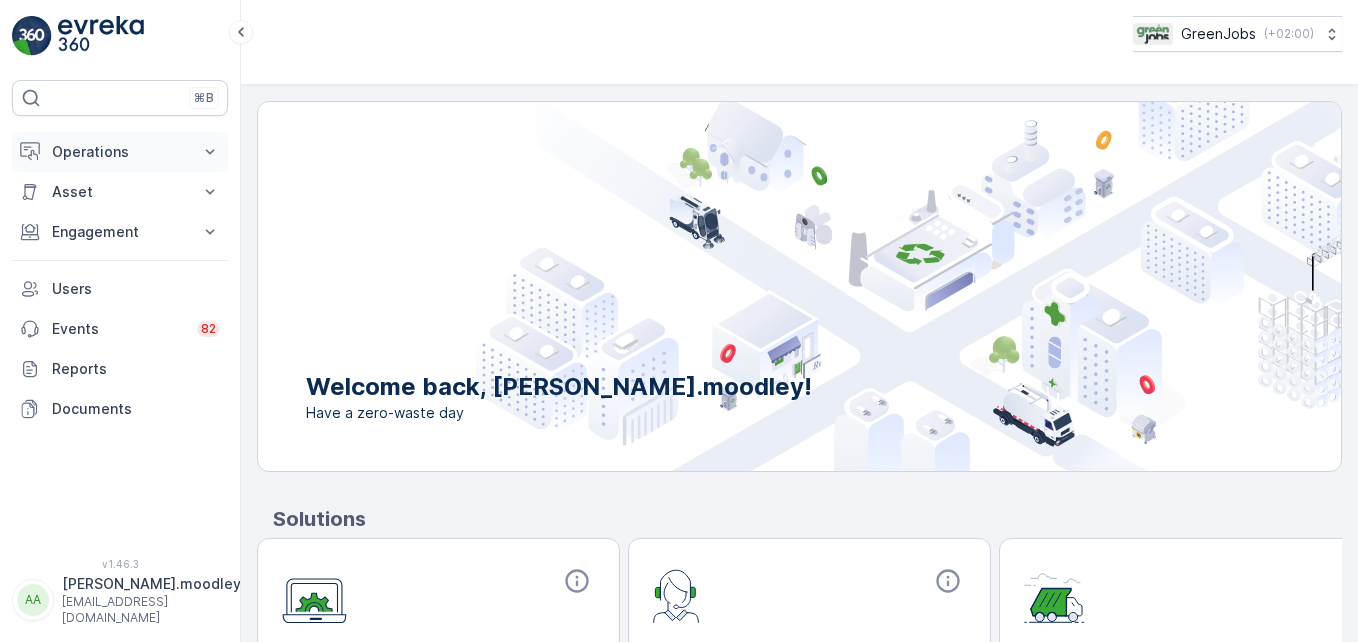 click 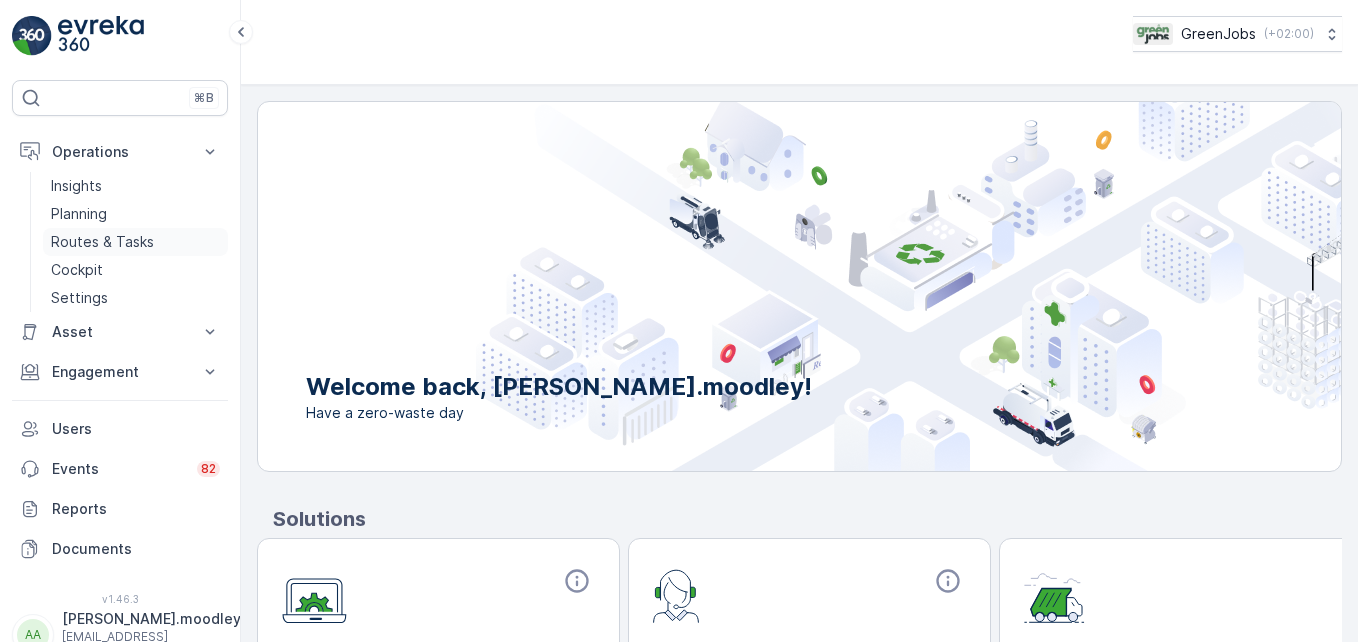 click on "Routes & Tasks" at bounding box center [102, 242] 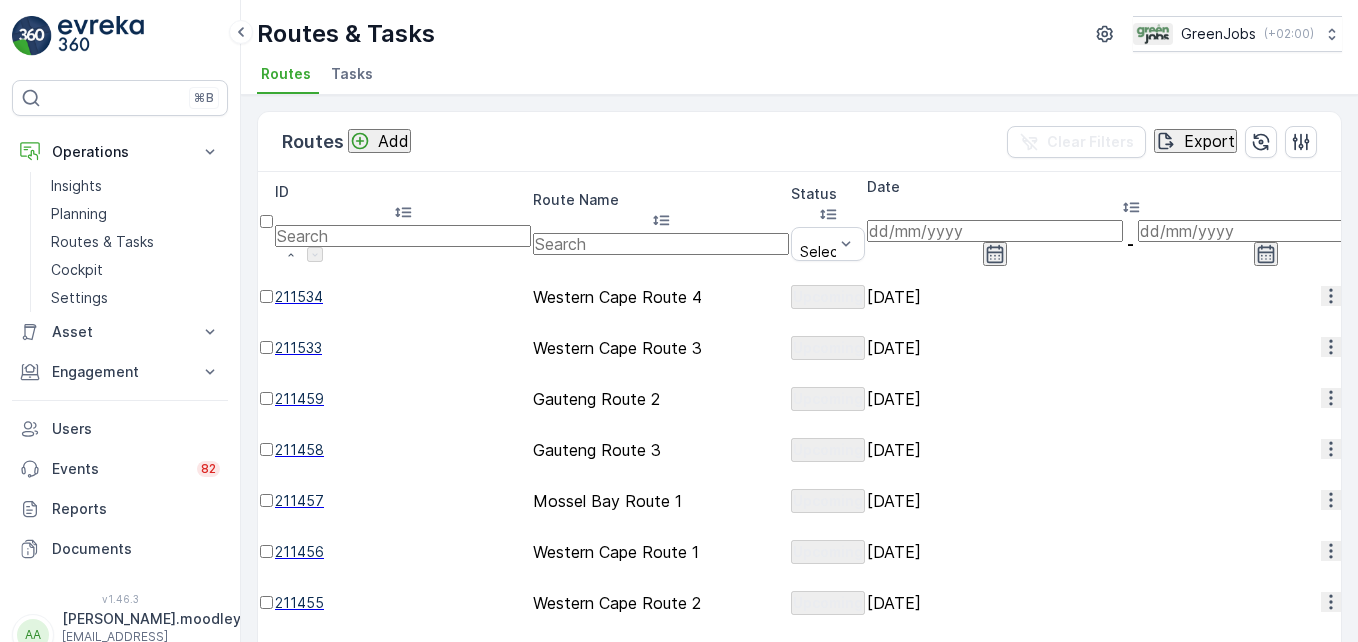 click at bounding box center (995, 231) 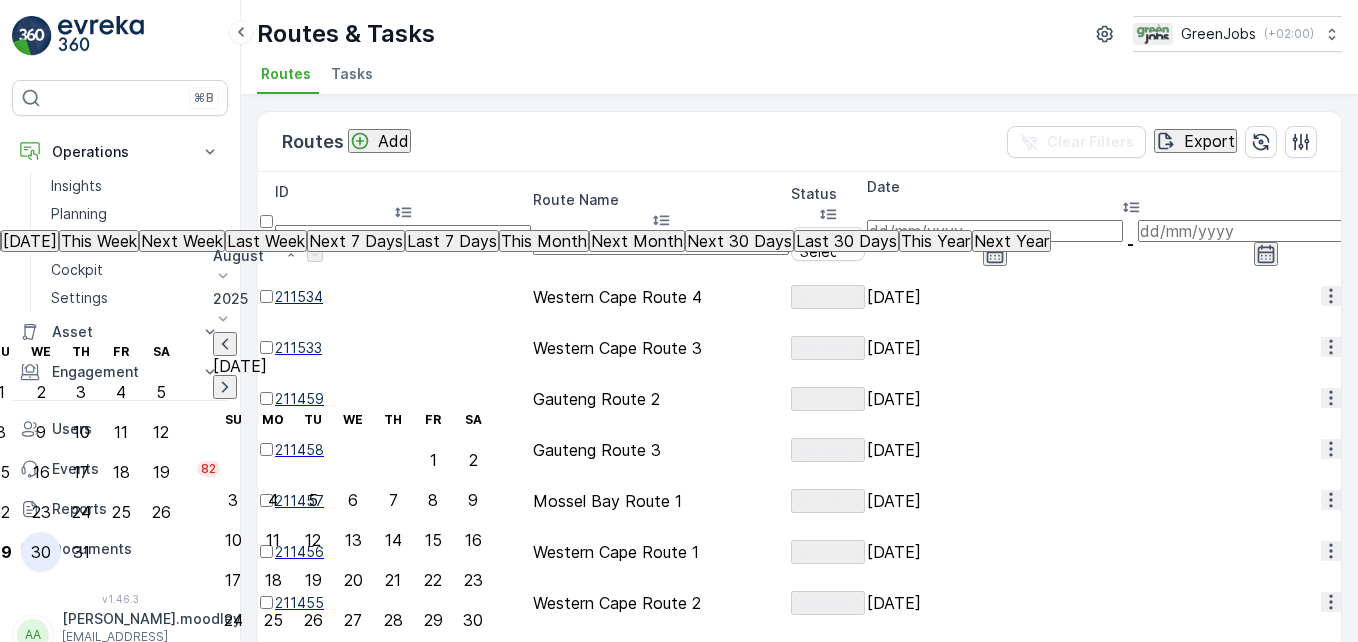 click on "30" at bounding box center (41, 552) 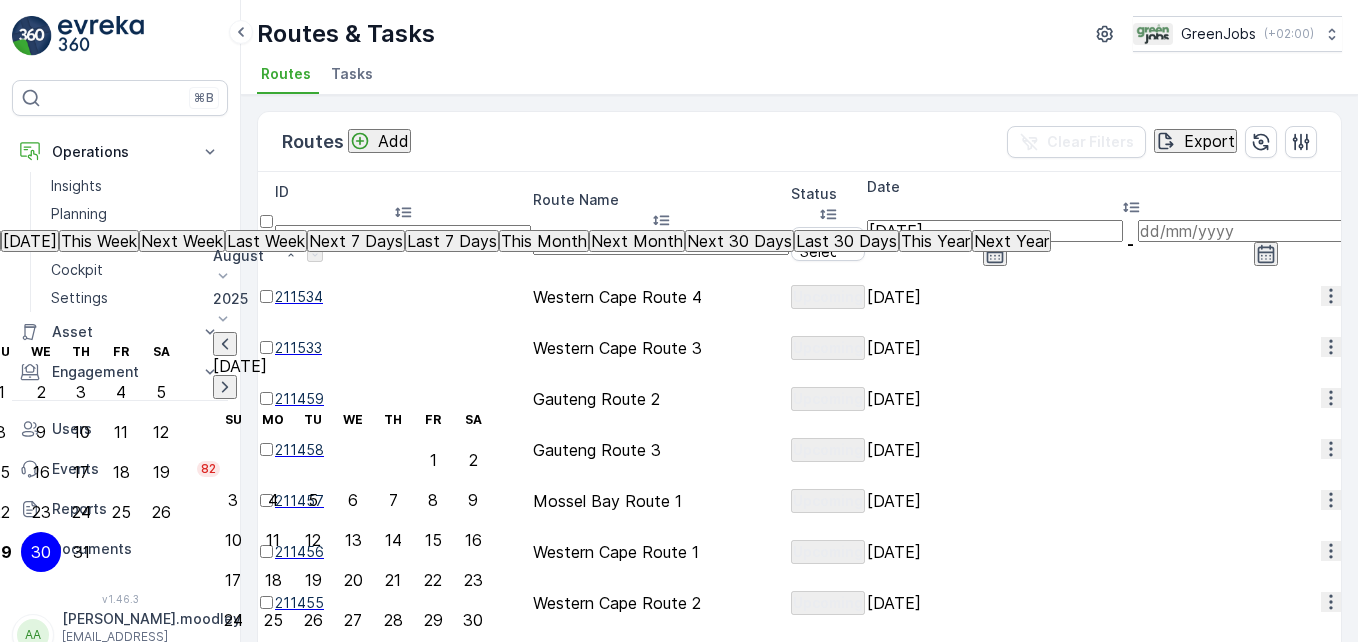 click on "30" at bounding box center [41, 552] 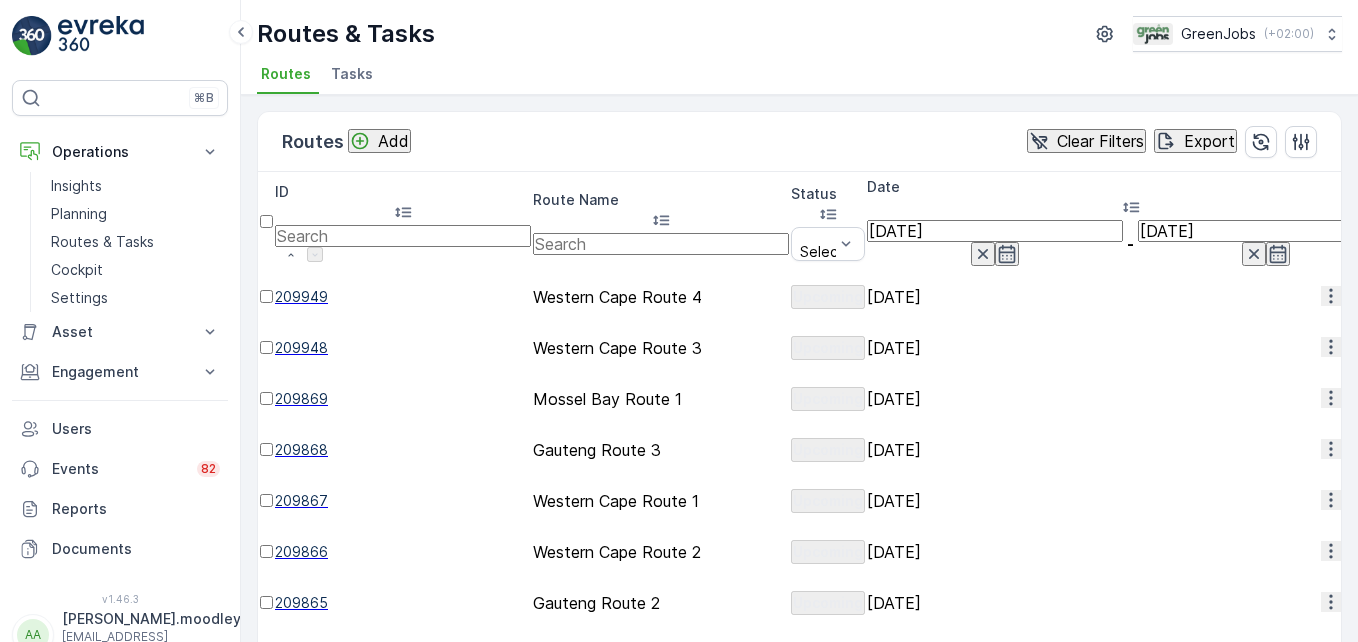 click on "[DATE]" at bounding box center [995, 231] 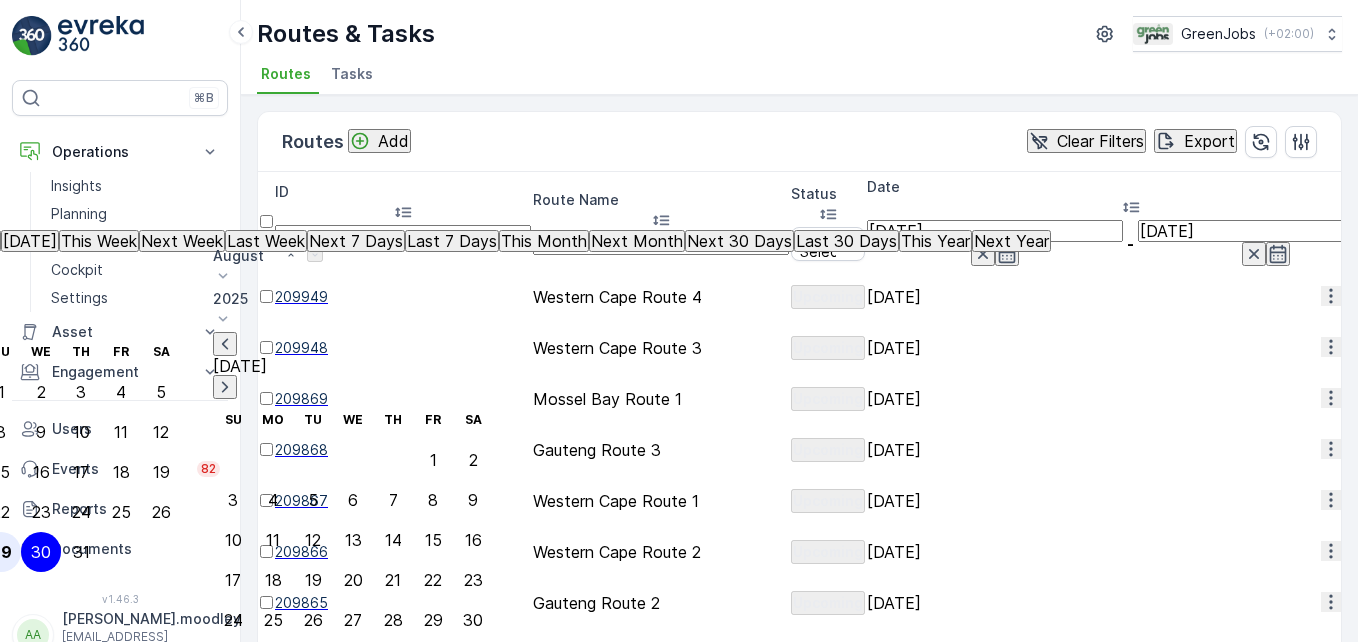 click on "29" at bounding box center [1, 552] 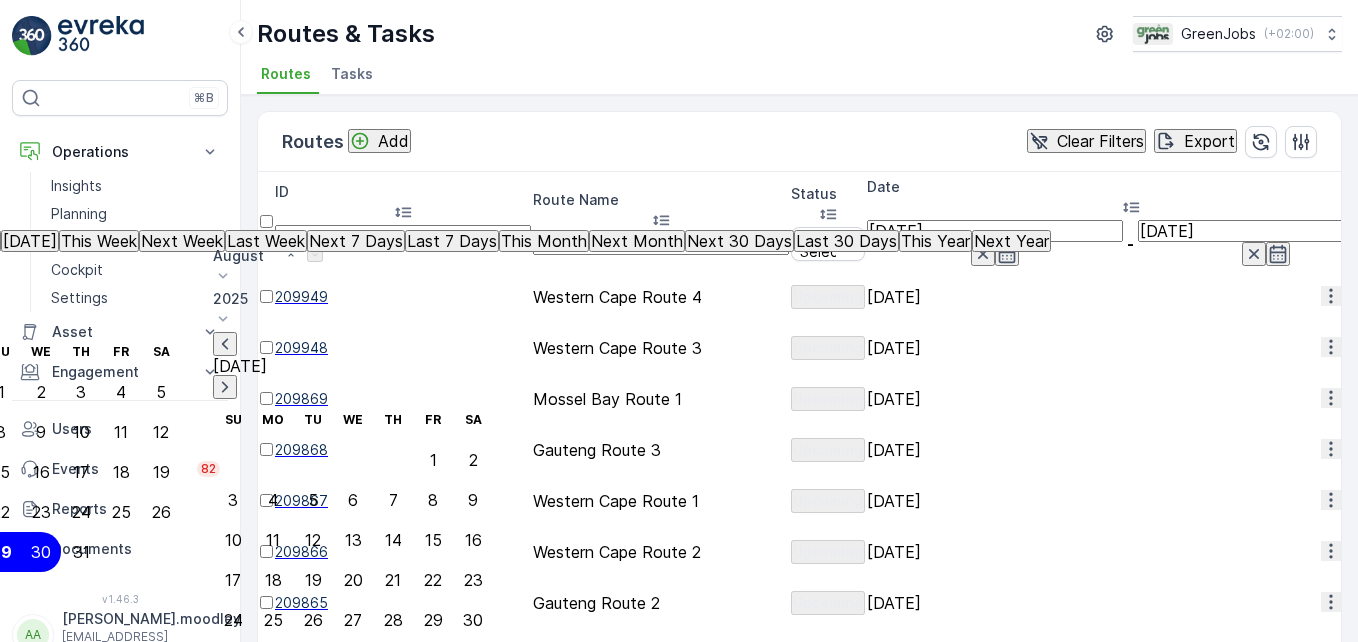 click on "29" at bounding box center [1, 552] 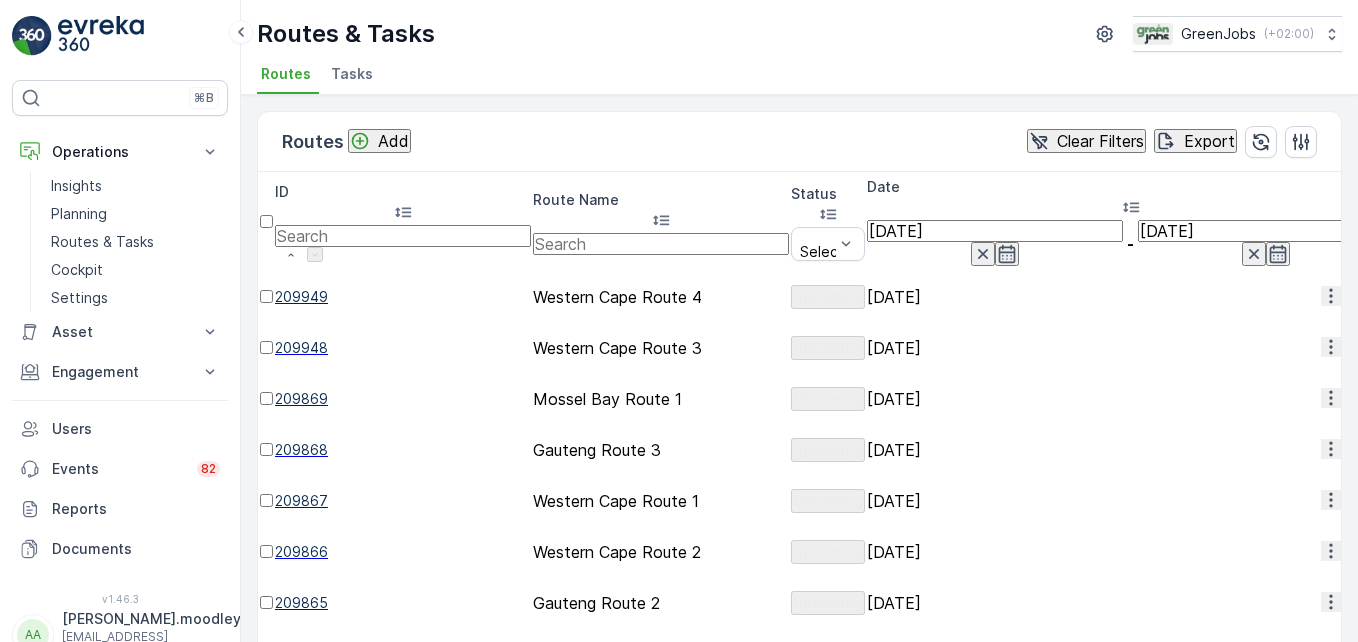 type on "29.07.2025" 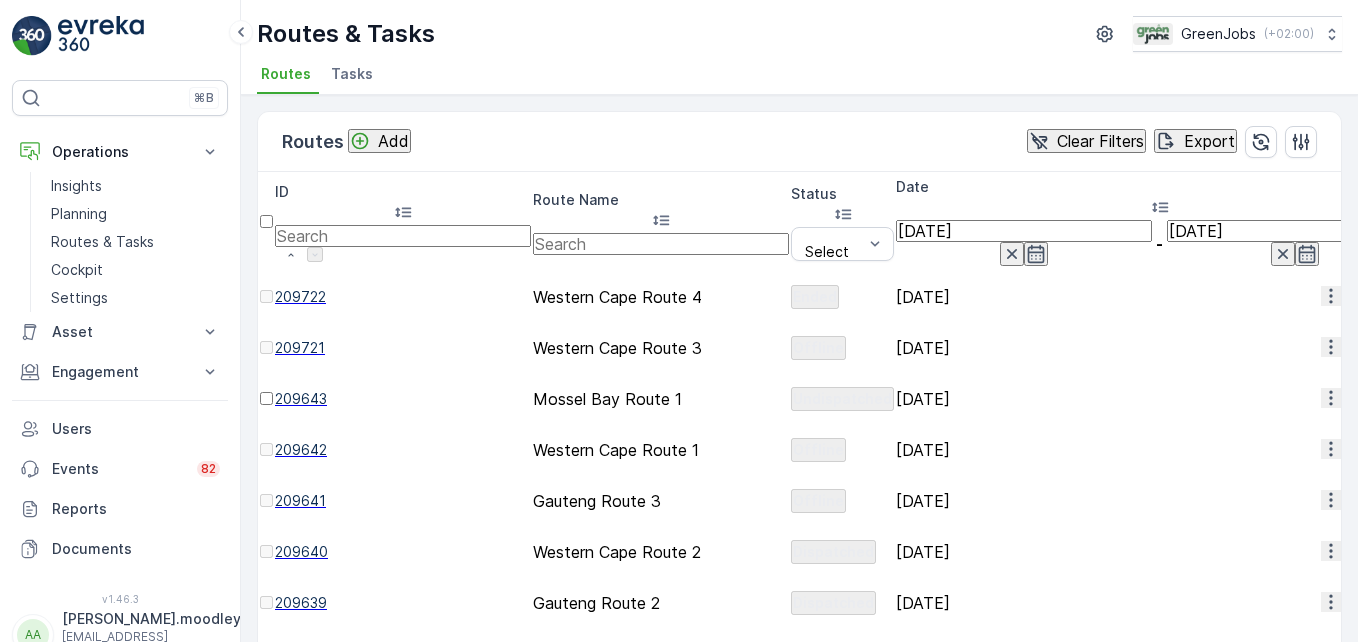 click 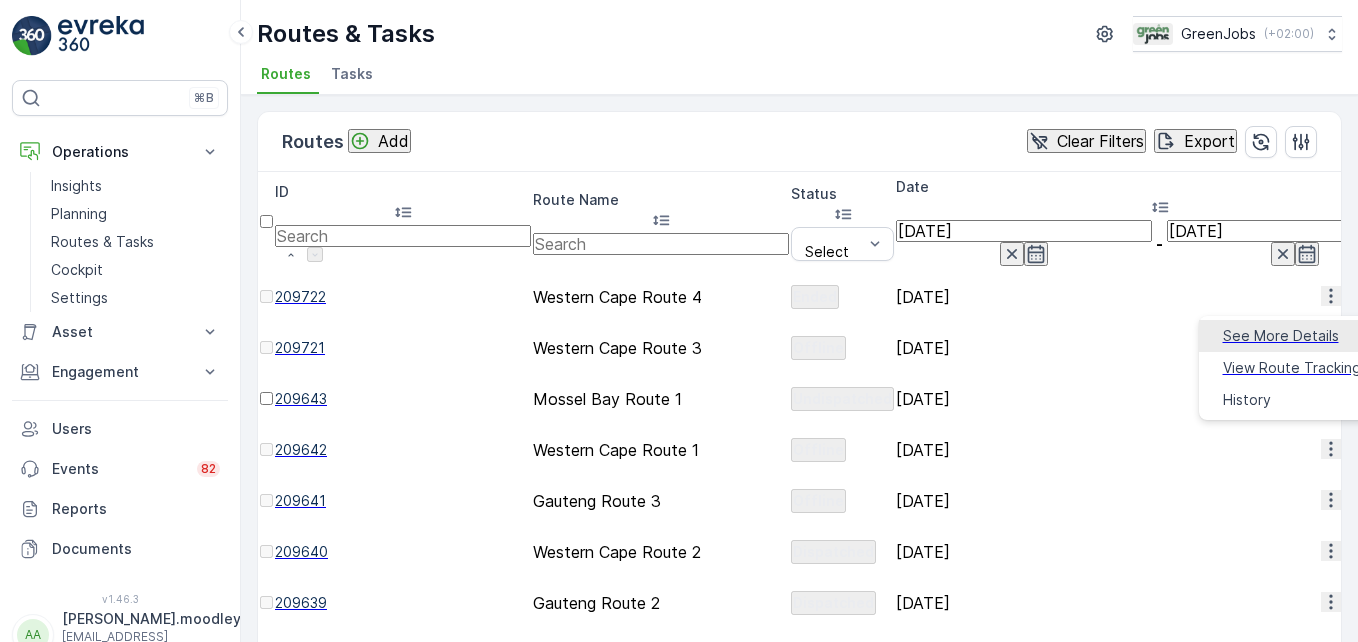 click on "See More Details" at bounding box center [1281, 336] 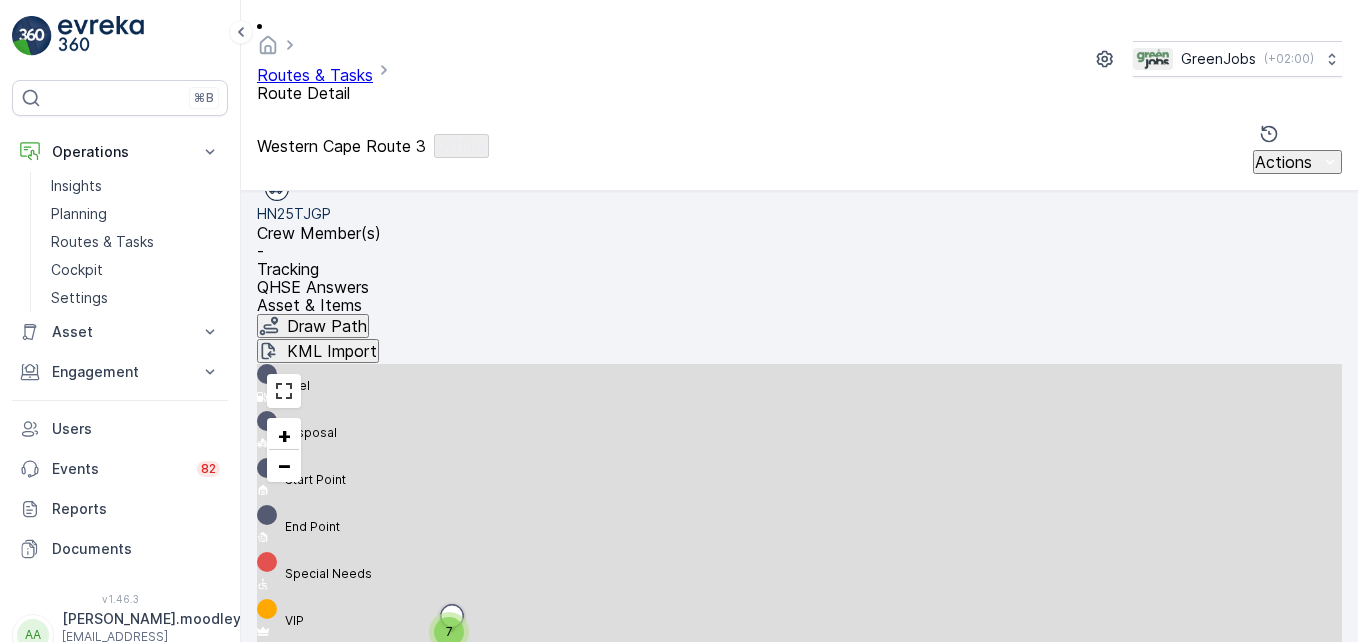 scroll, scrollTop: 512, scrollLeft: 0, axis: vertical 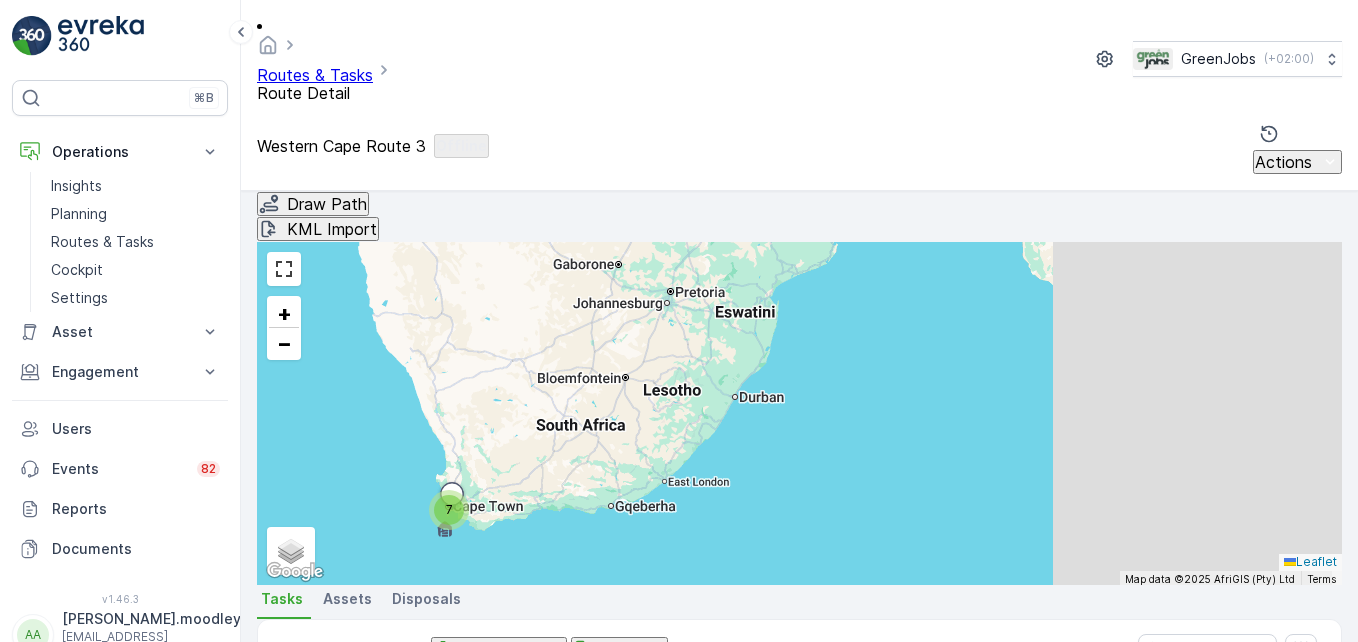 click 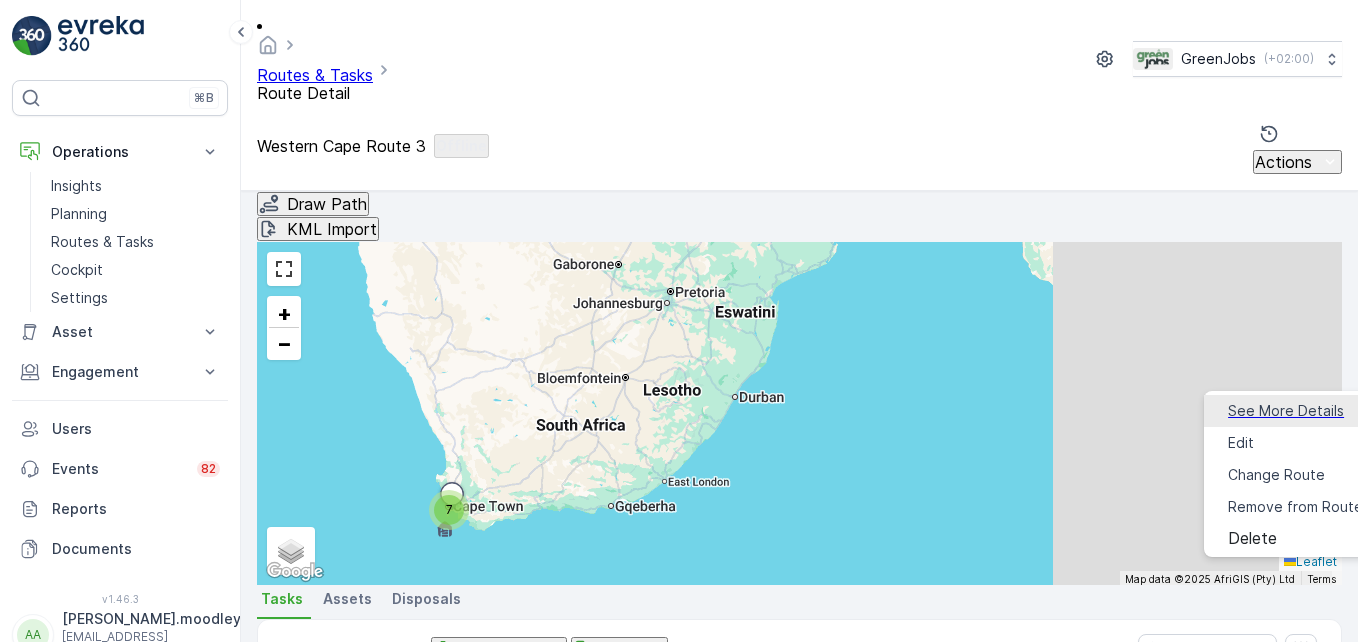 click on "See More Details" at bounding box center (1286, 411) 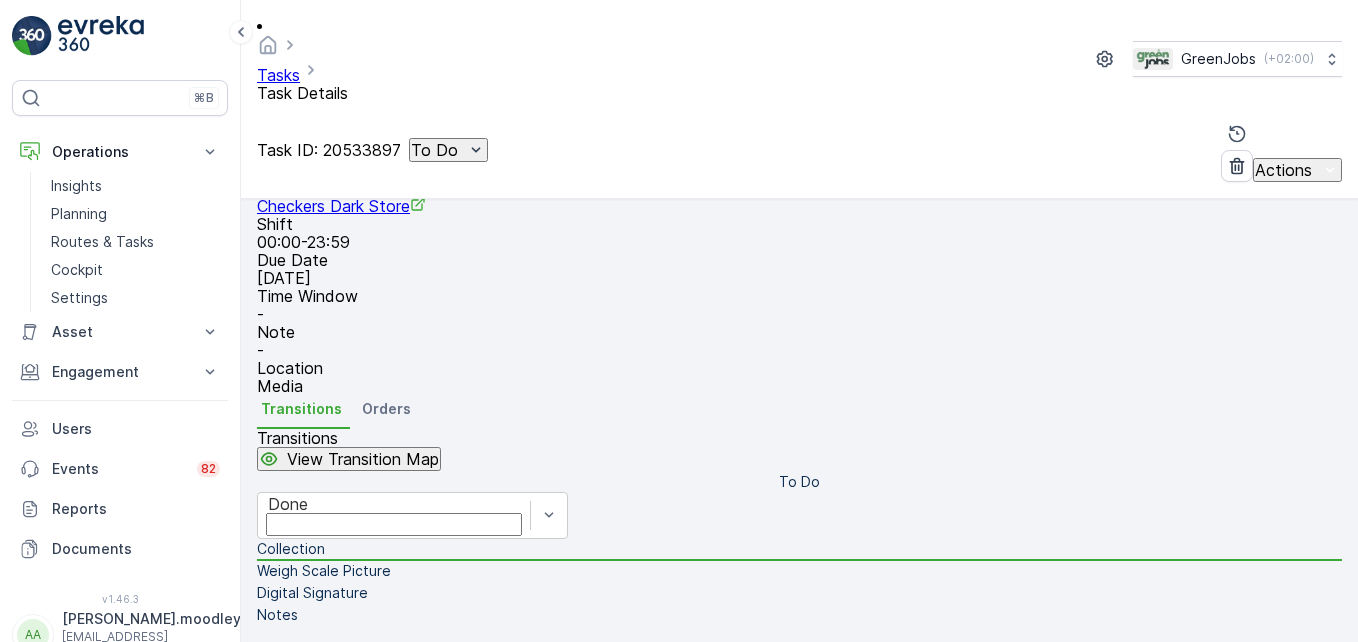 scroll, scrollTop: 300, scrollLeft: 0, axis: vertical 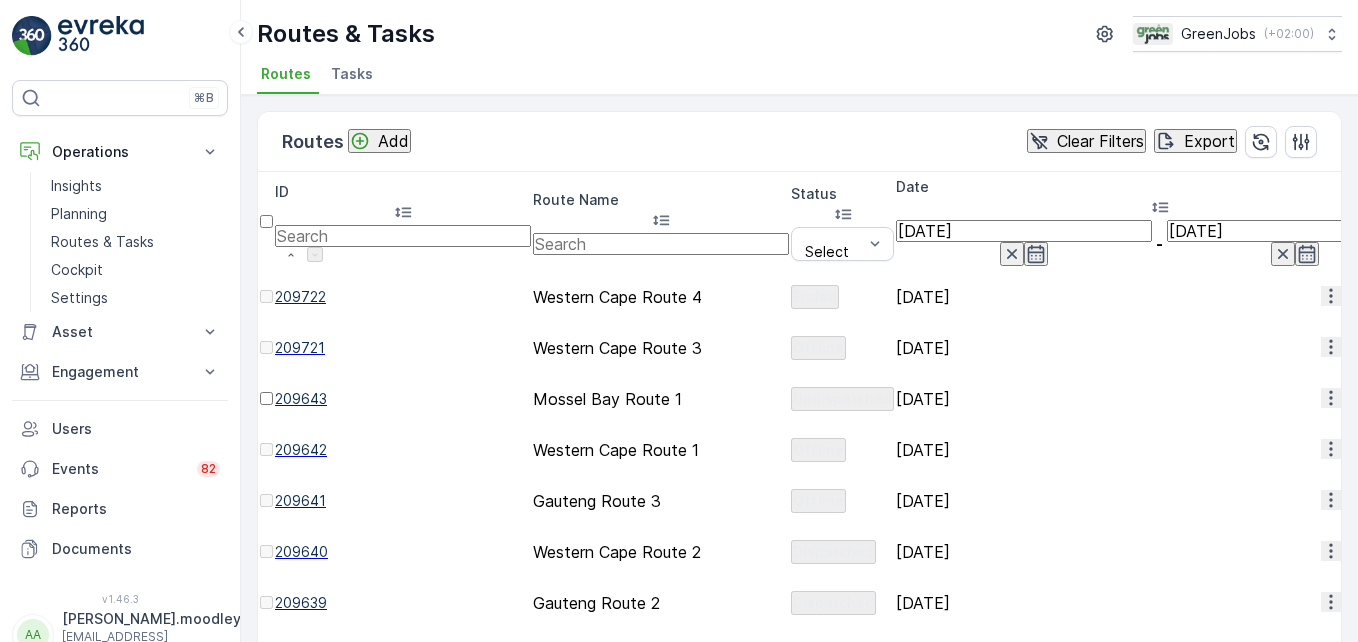 click 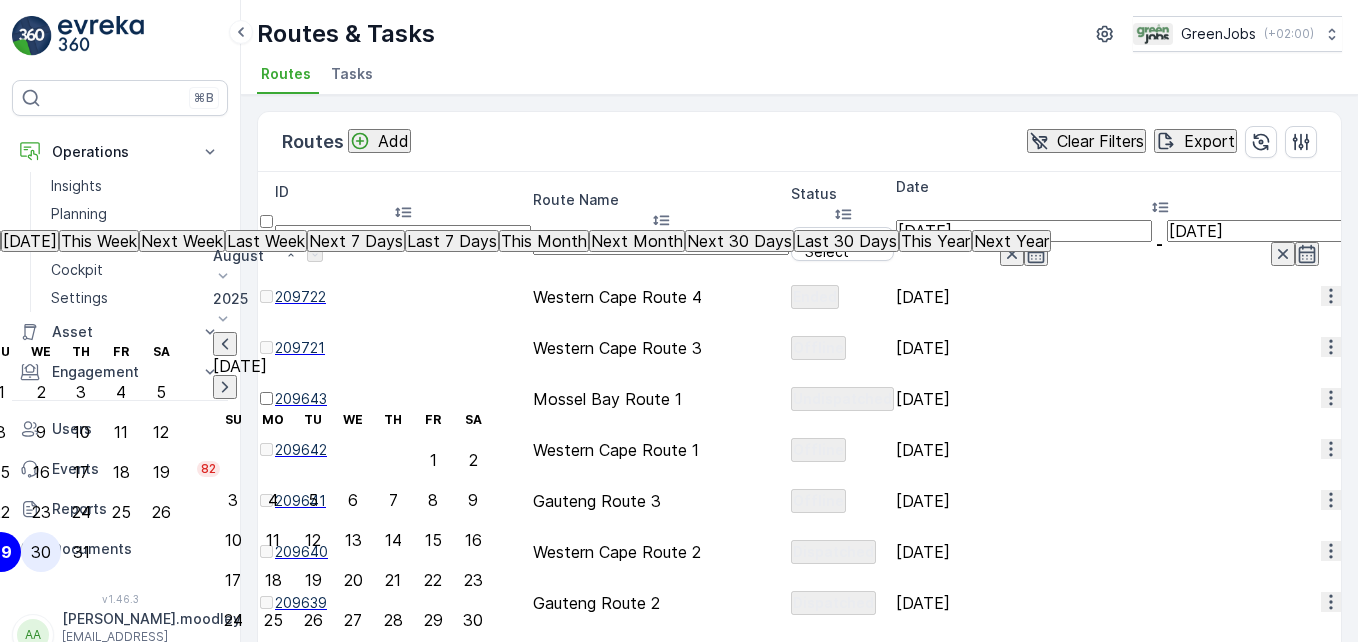 click on "30" at bounding box center (41, 552) 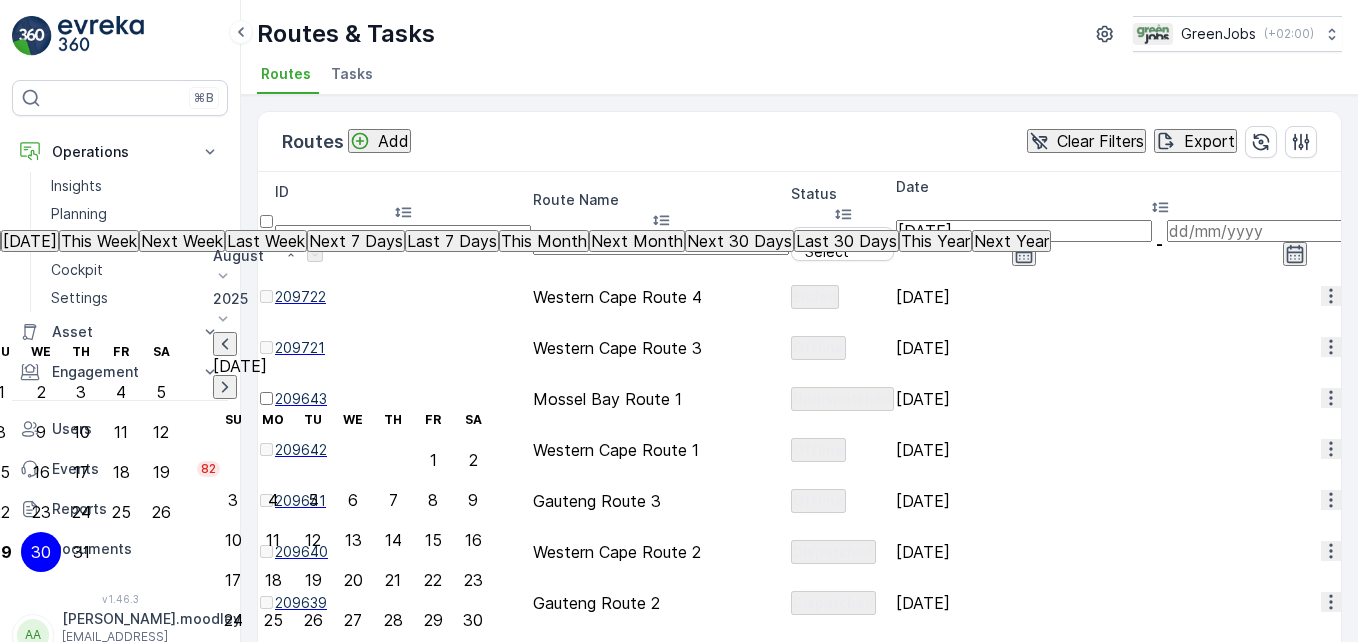 click on "30" at bounding box center (41, 552) 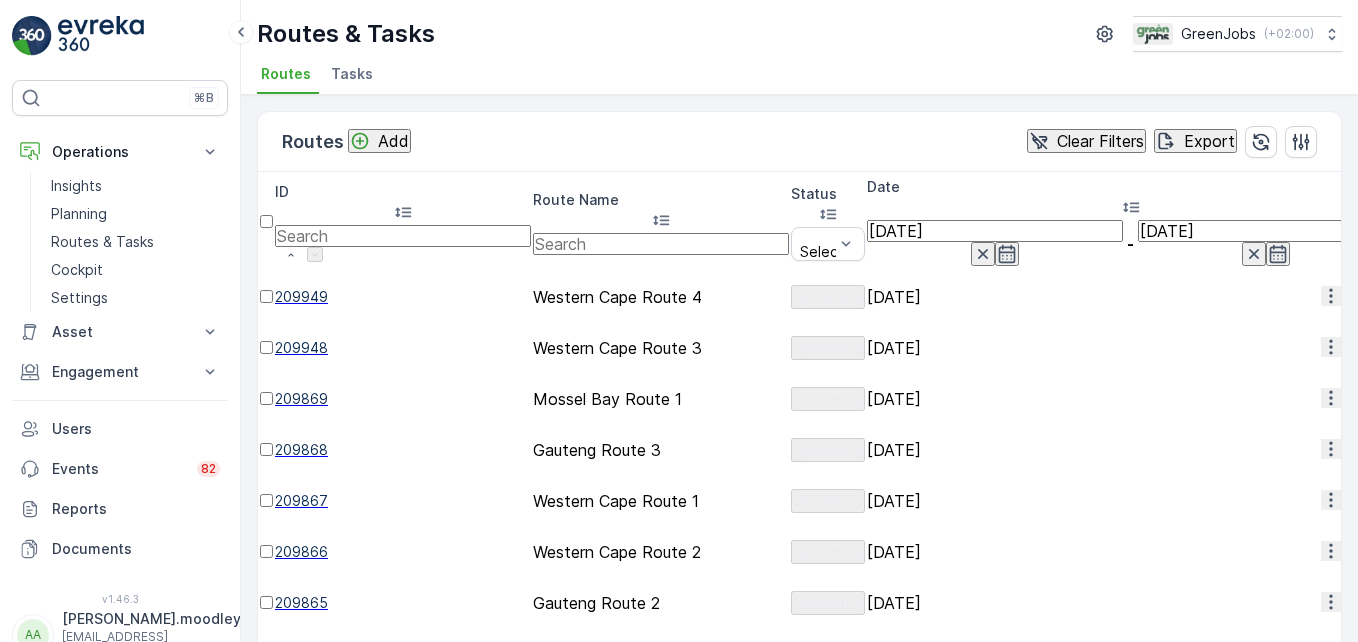 click 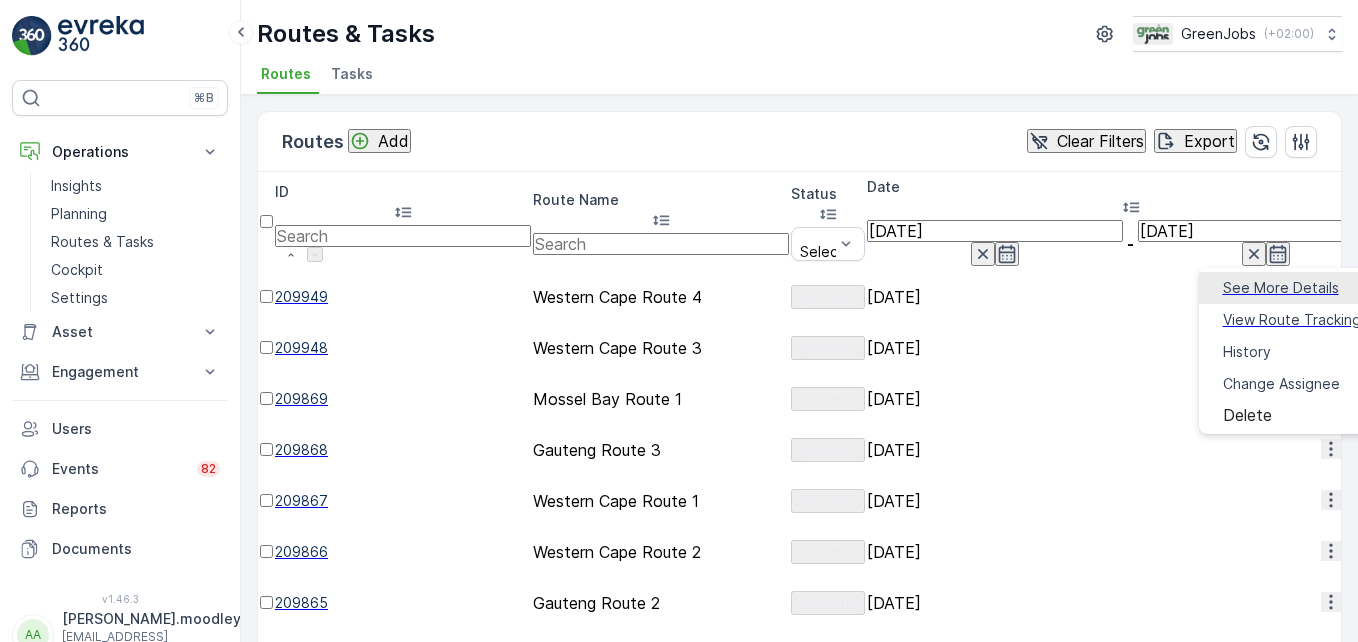 click on "See More Details" at bounding box center [1281, 288] 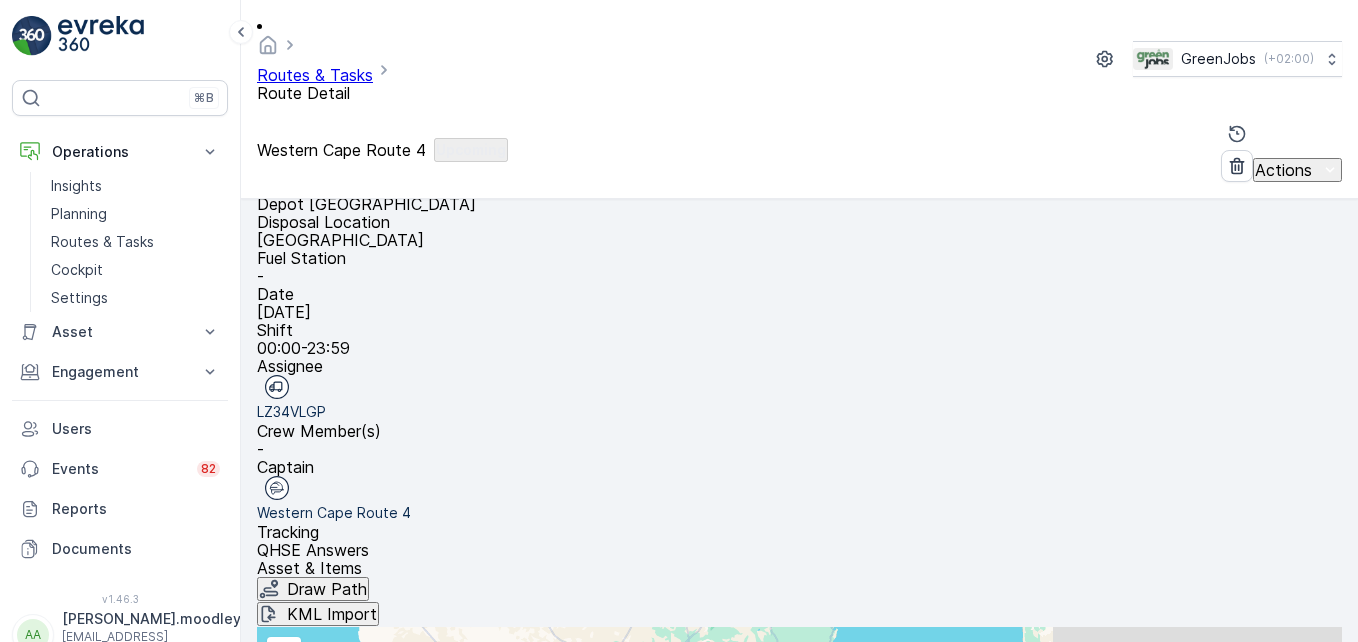 scroll, scrollTop: 500, scrollLeft: 0, axis: vertical 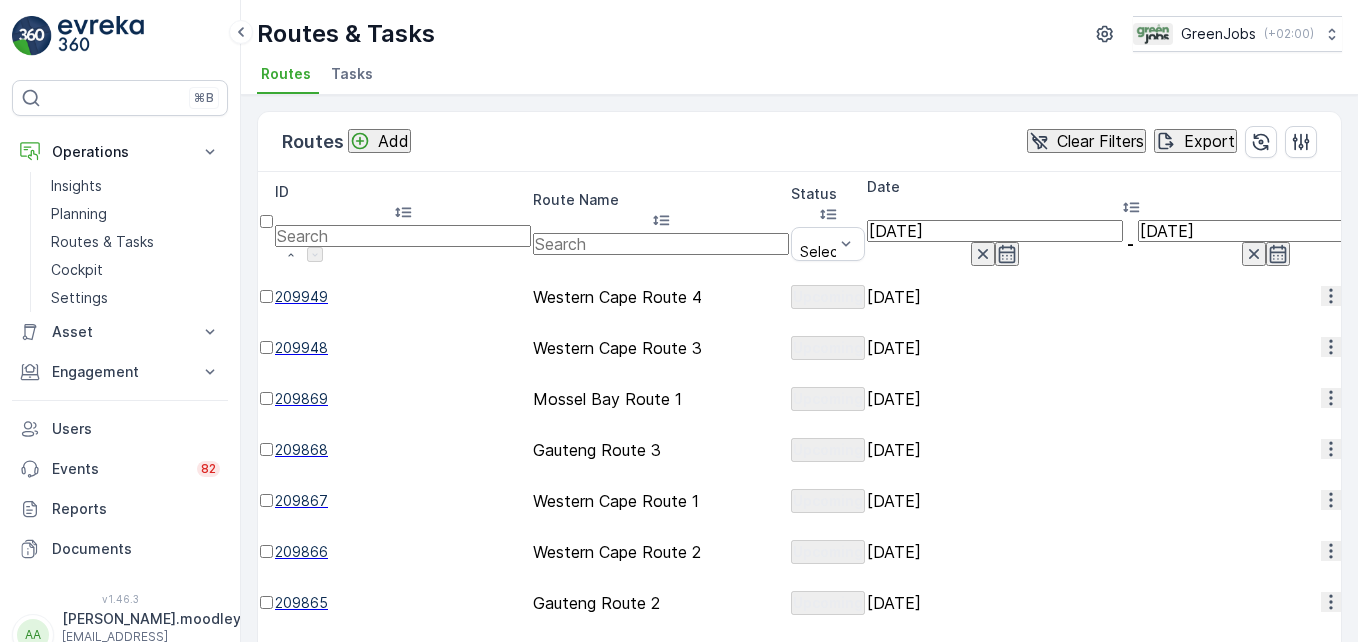 click 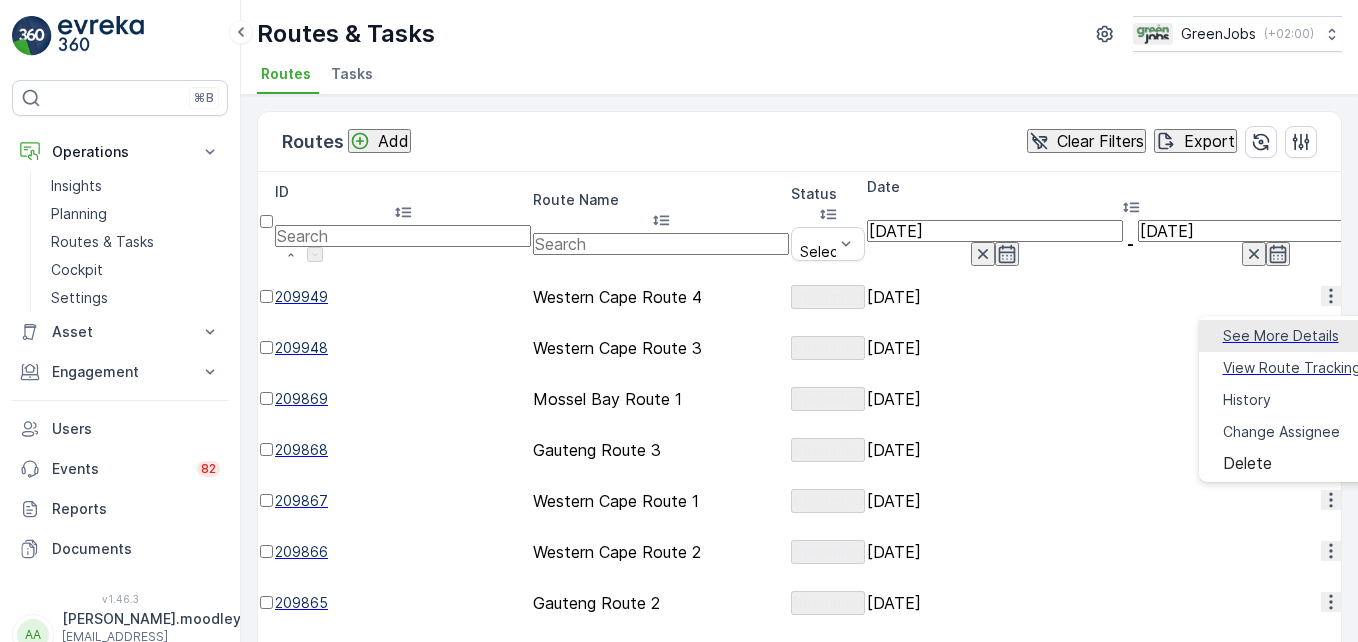click on "See More Details" at bounding box center (1281, 336) 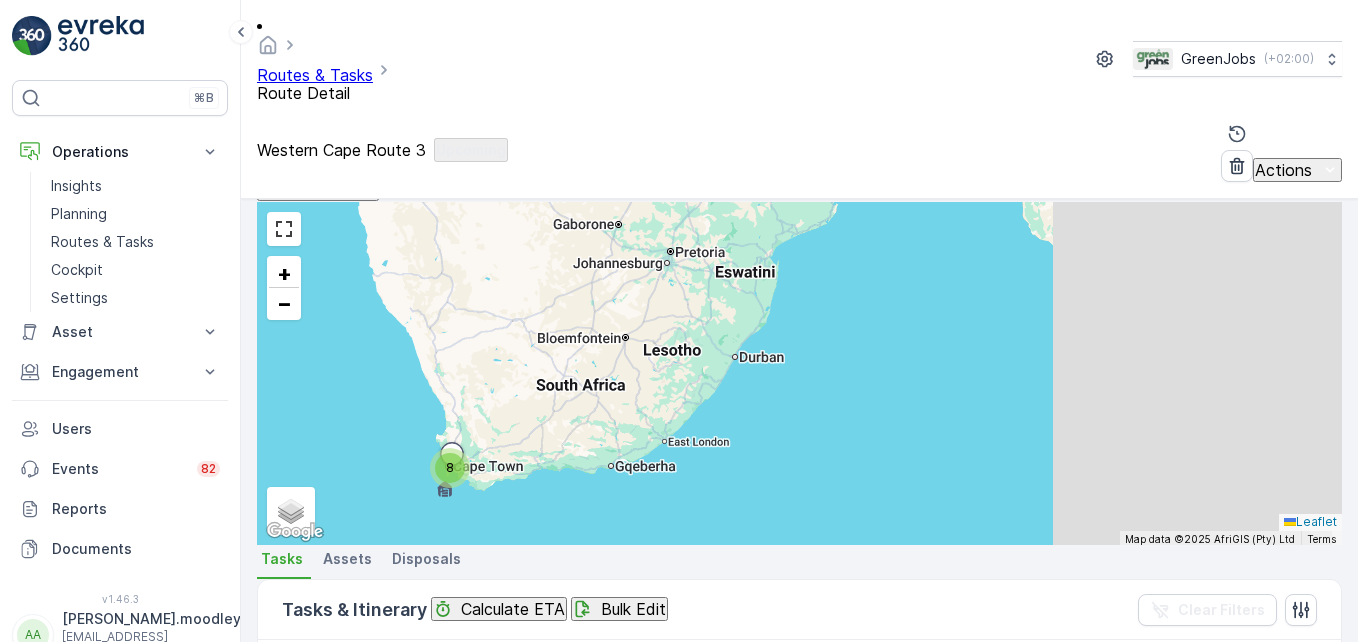 scroll, scrollTop: 460, scrollLeft: 0, axis: vertical 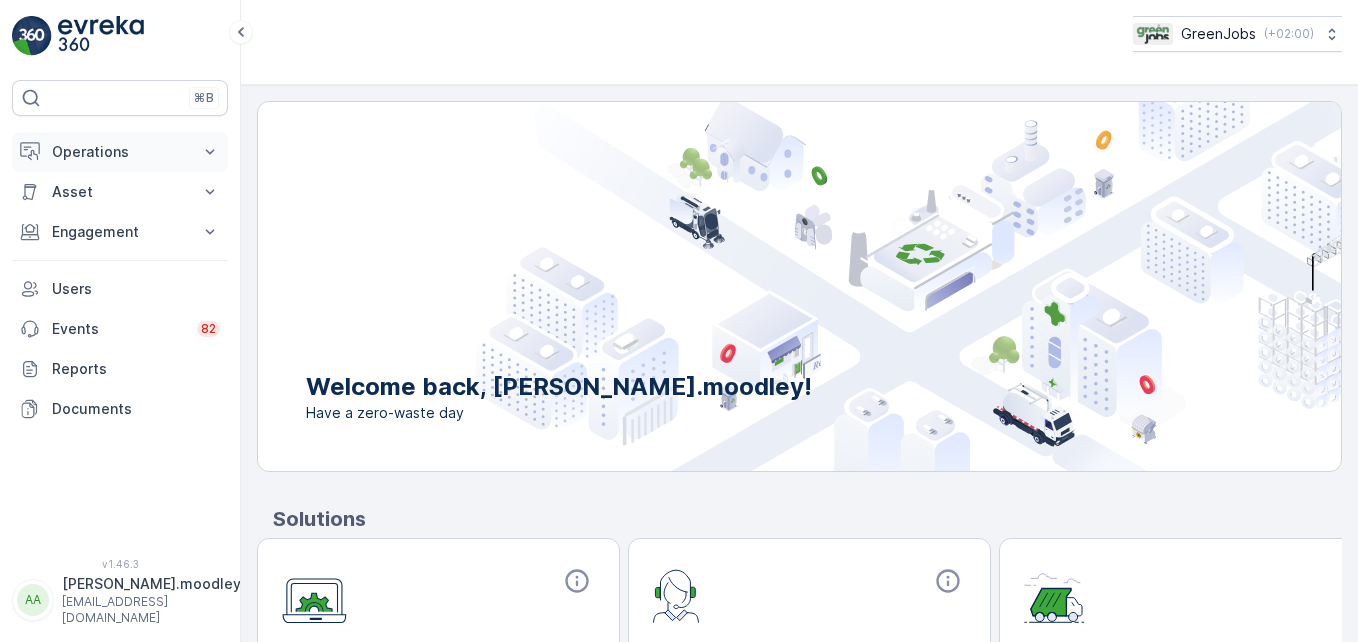 click 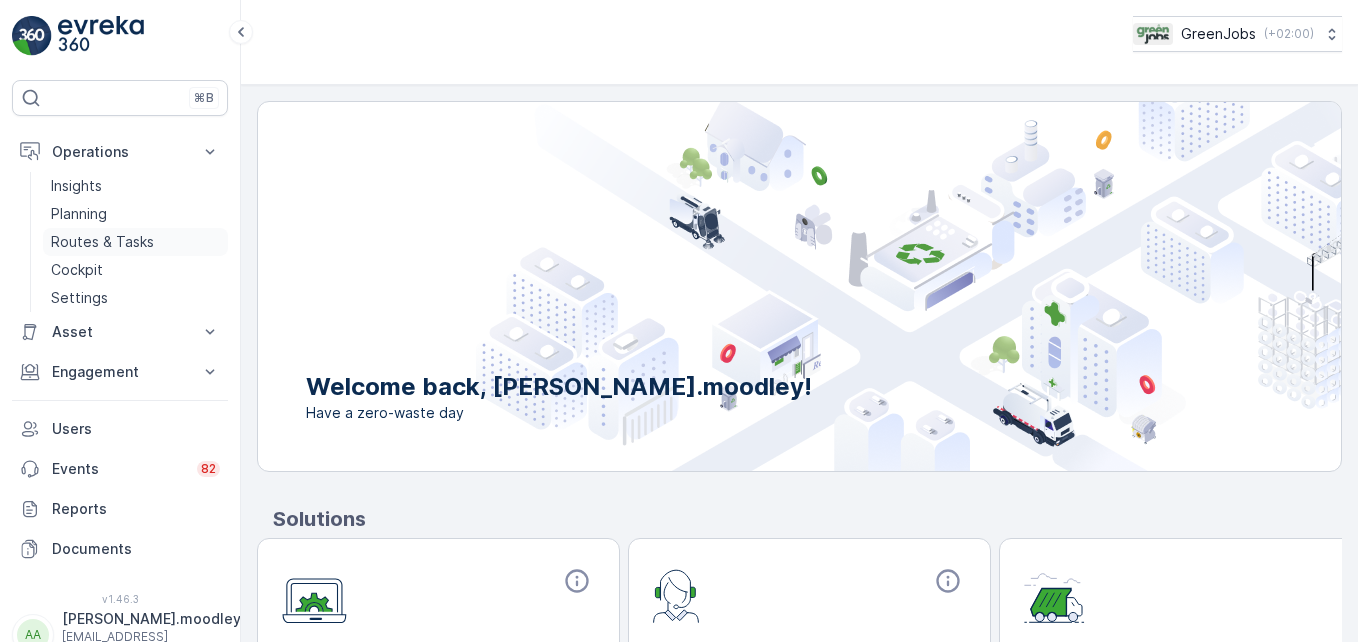 click on "Routes & Tasks" at bounding box center [102, 242] 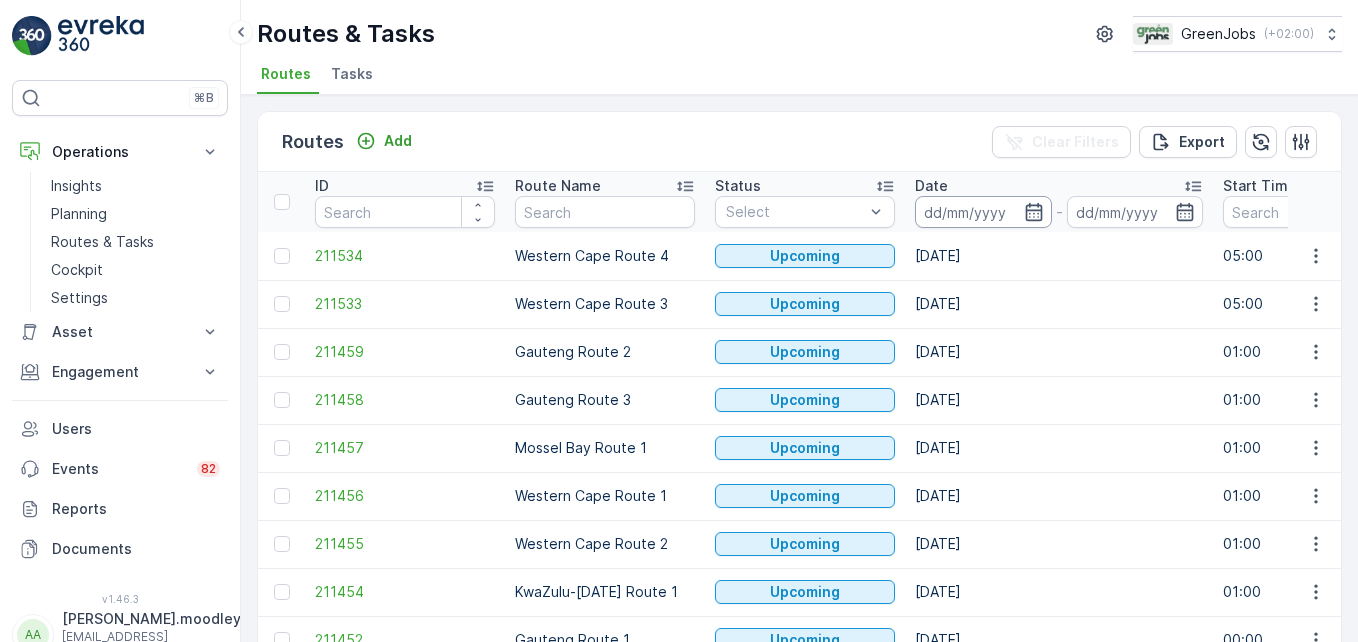 click at bounding box center (983, 212) 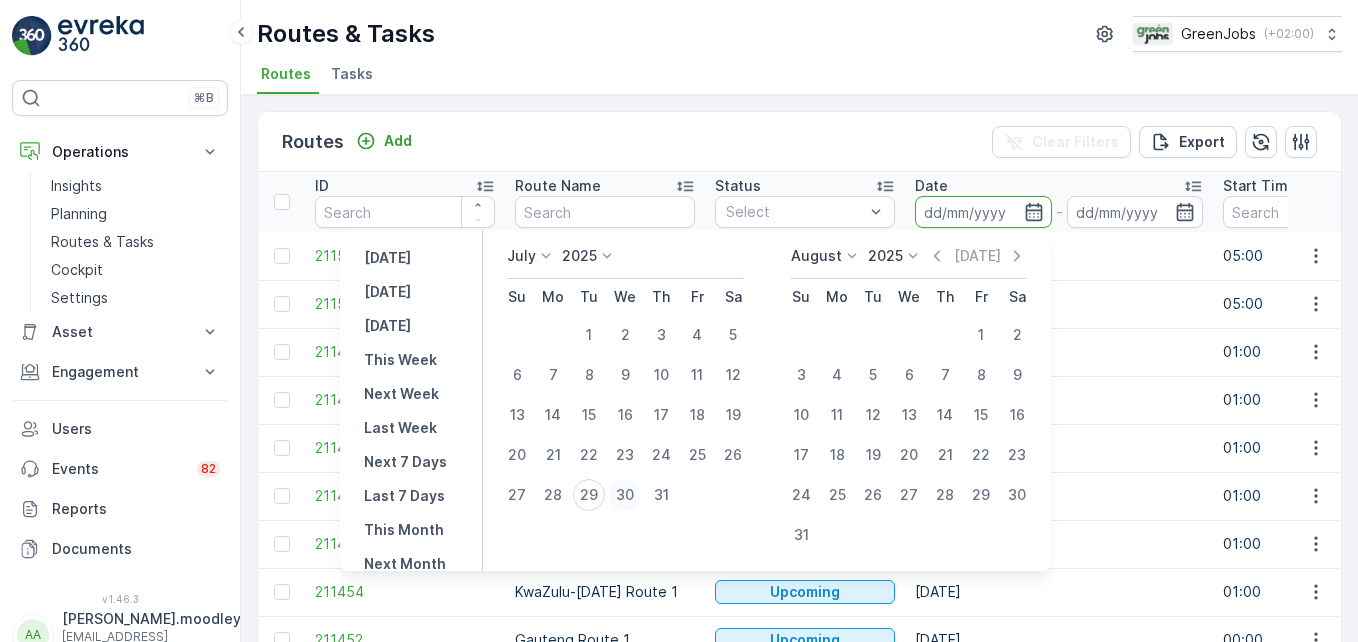 click on "30" at bounding box center (625, 495) 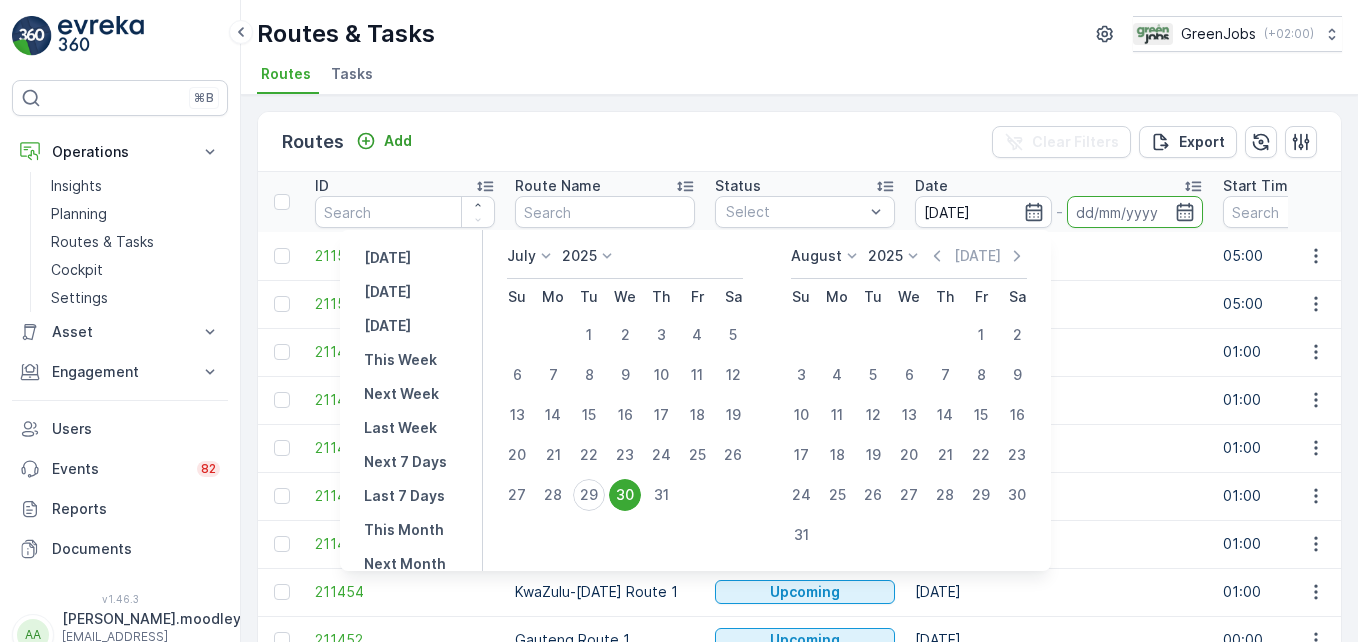 click on "30" at bounding box center (625, 495) 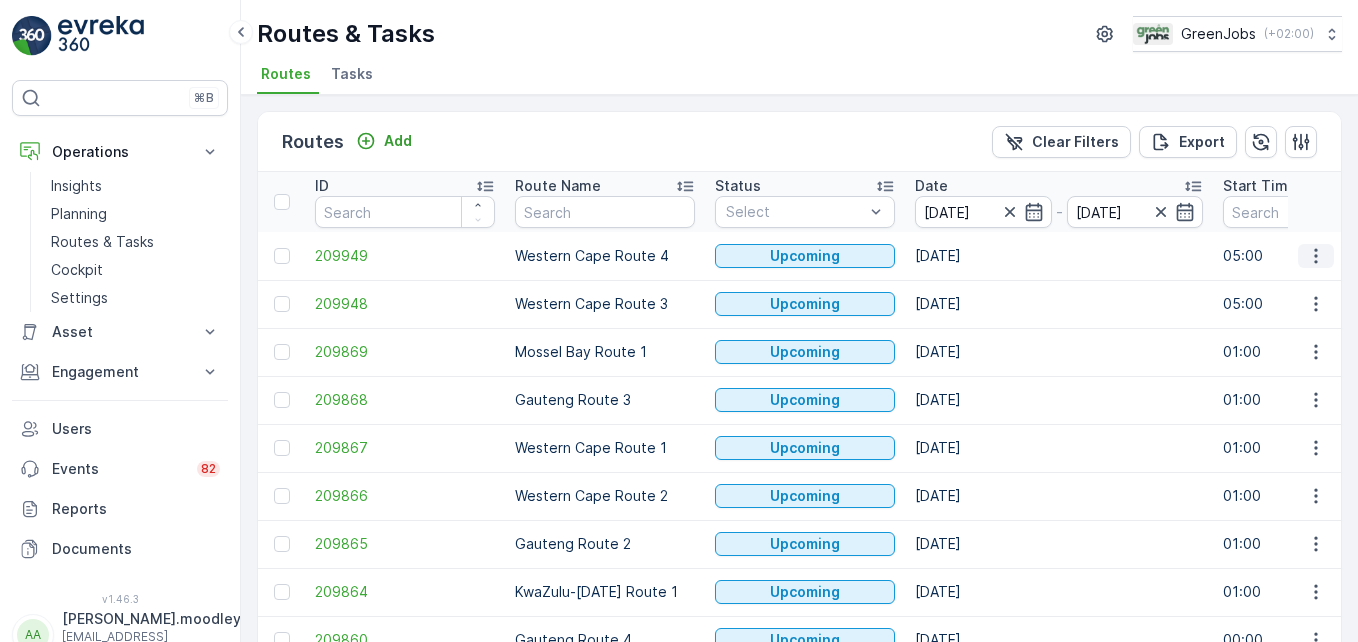 drag, startPoint x: 1311, startPoint y: 251, endPoint x: 1304, endPoint y: 259, distance: 10.630146 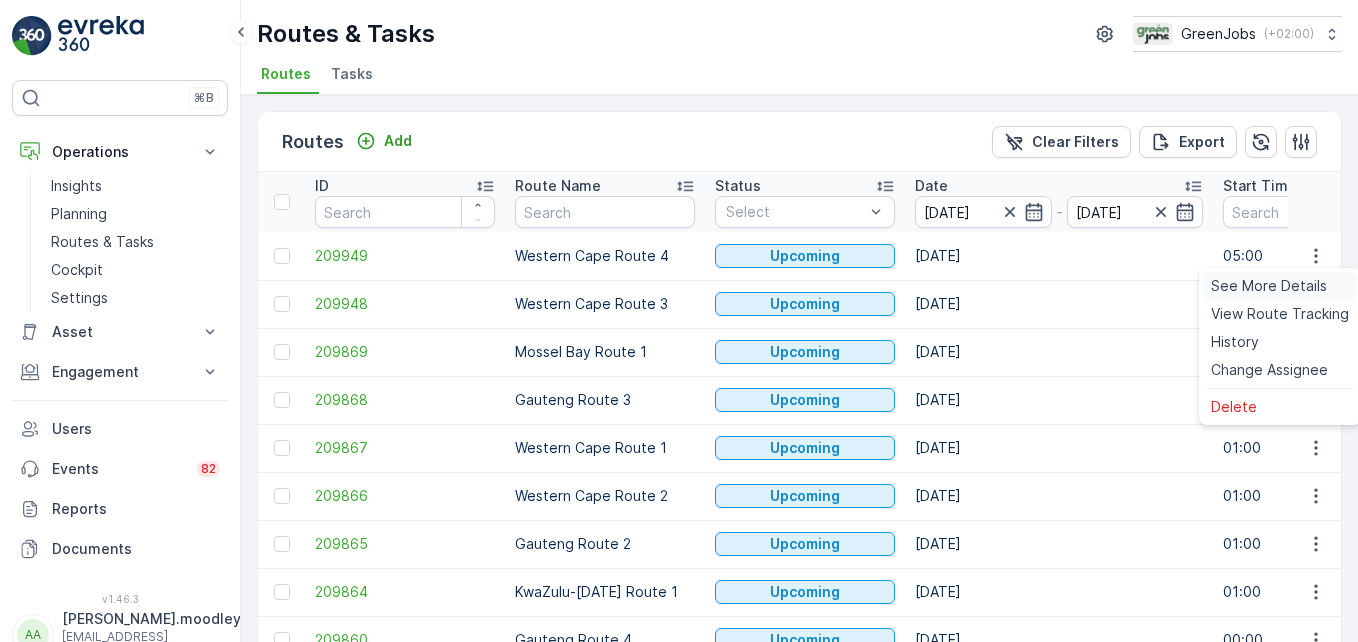 click on "See More Details" at bounding box center [1269, 286] 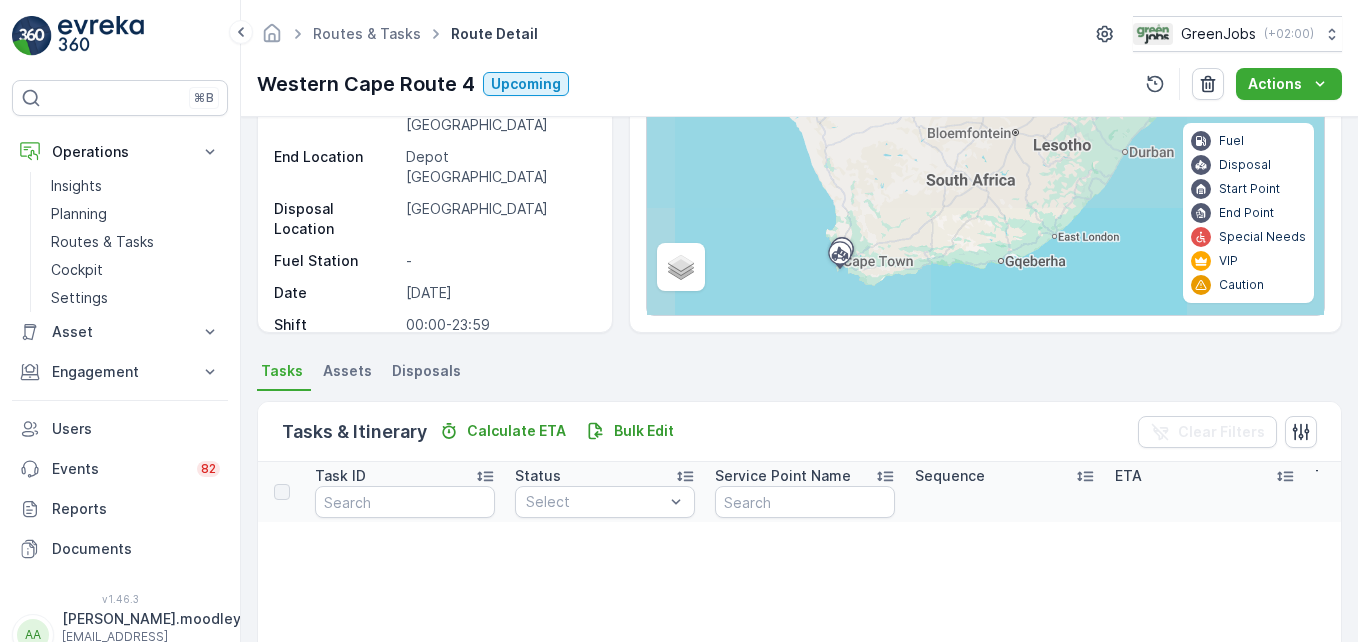 scroll, scrollTop: 300, scrollLeft: 0, axis: vertical 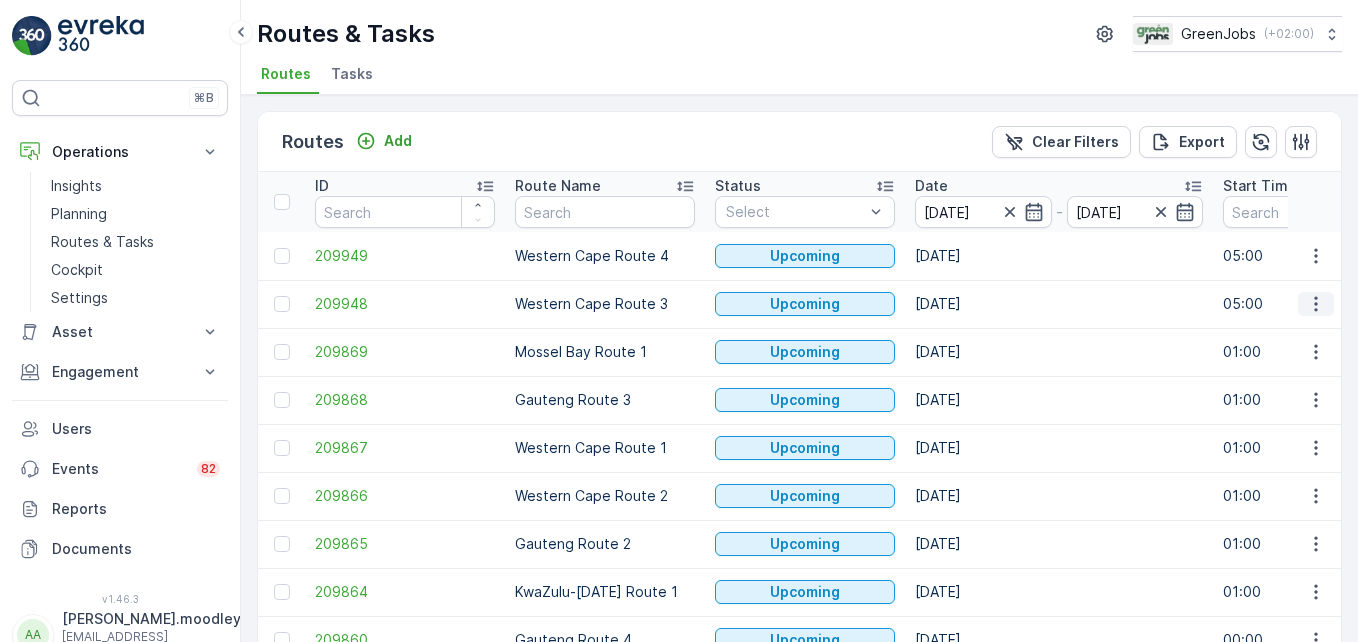 click 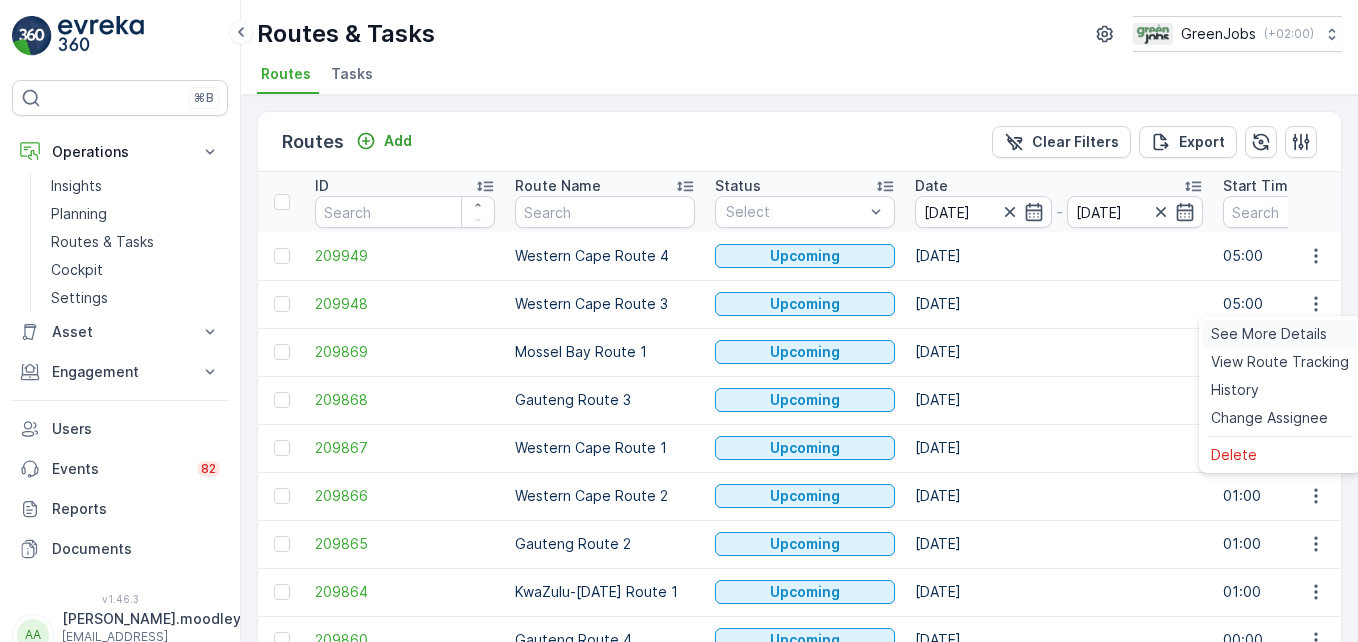 click on "See More Details" at bounding box center (1269, 334) 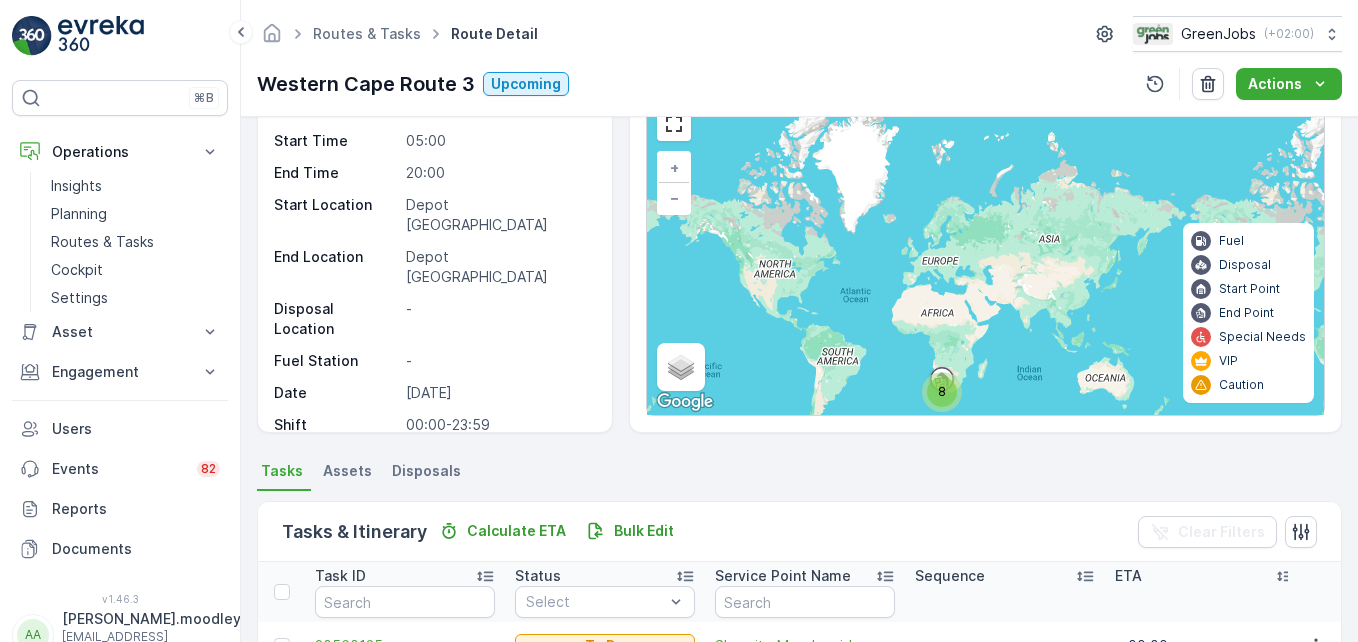 scroll, scrollTop: 560, scrollLeft: 0, axis: vertical 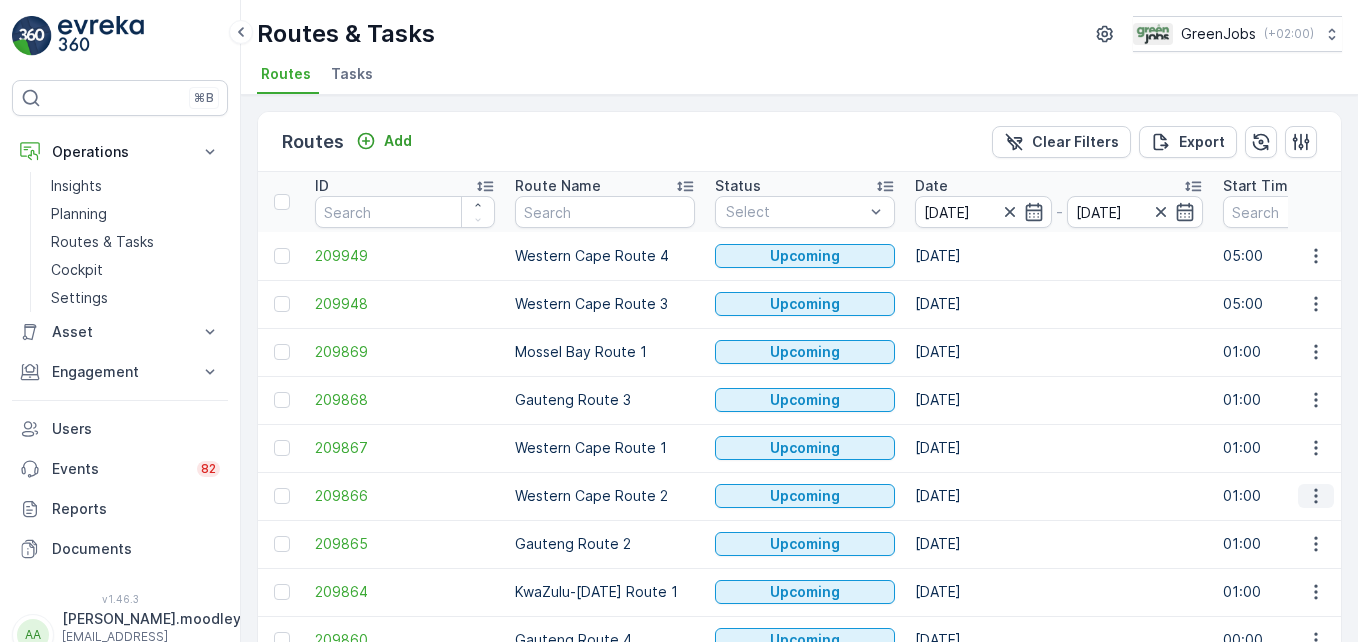 click 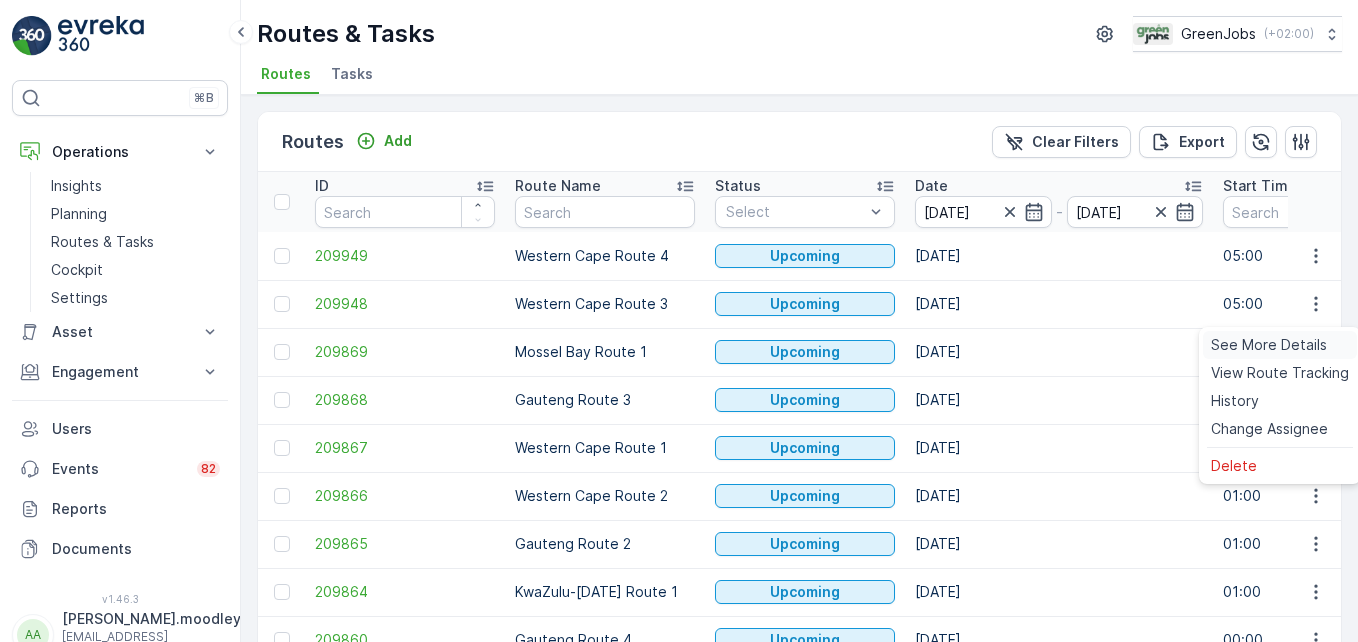 click on "See More Details" at bounding box center [1269, 345] 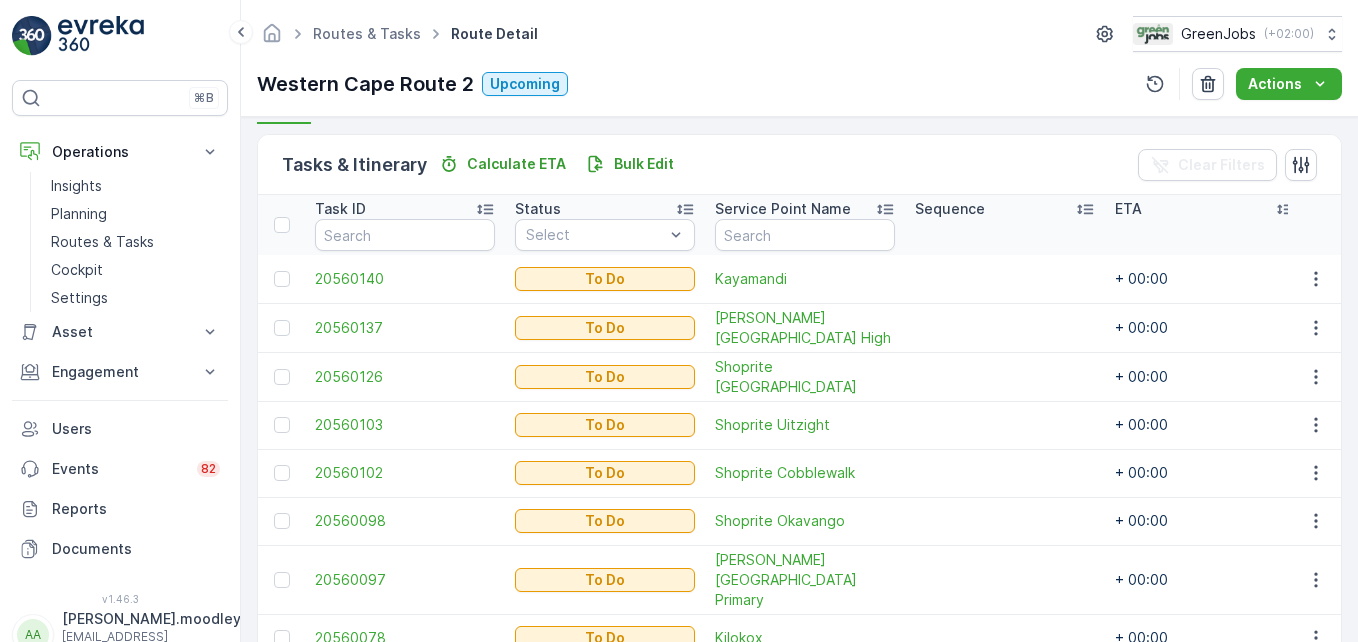 scroll, scrollTop: 500, scrollLeft: 0, axis: vertical 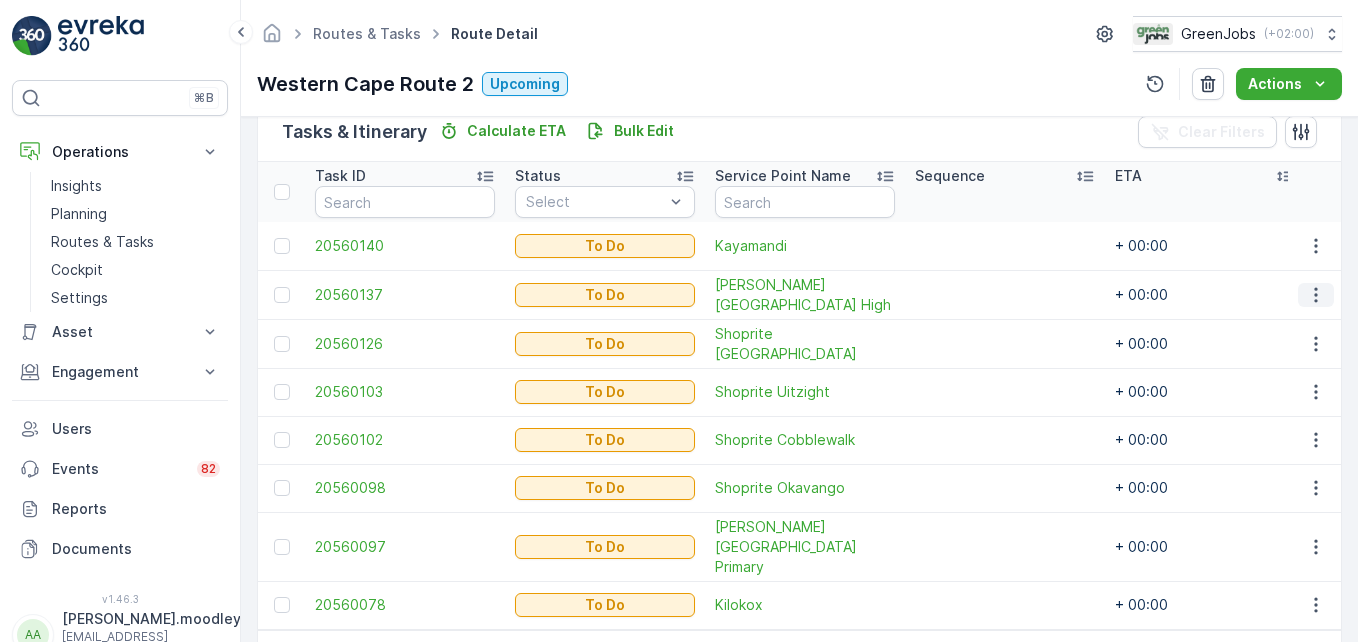 click 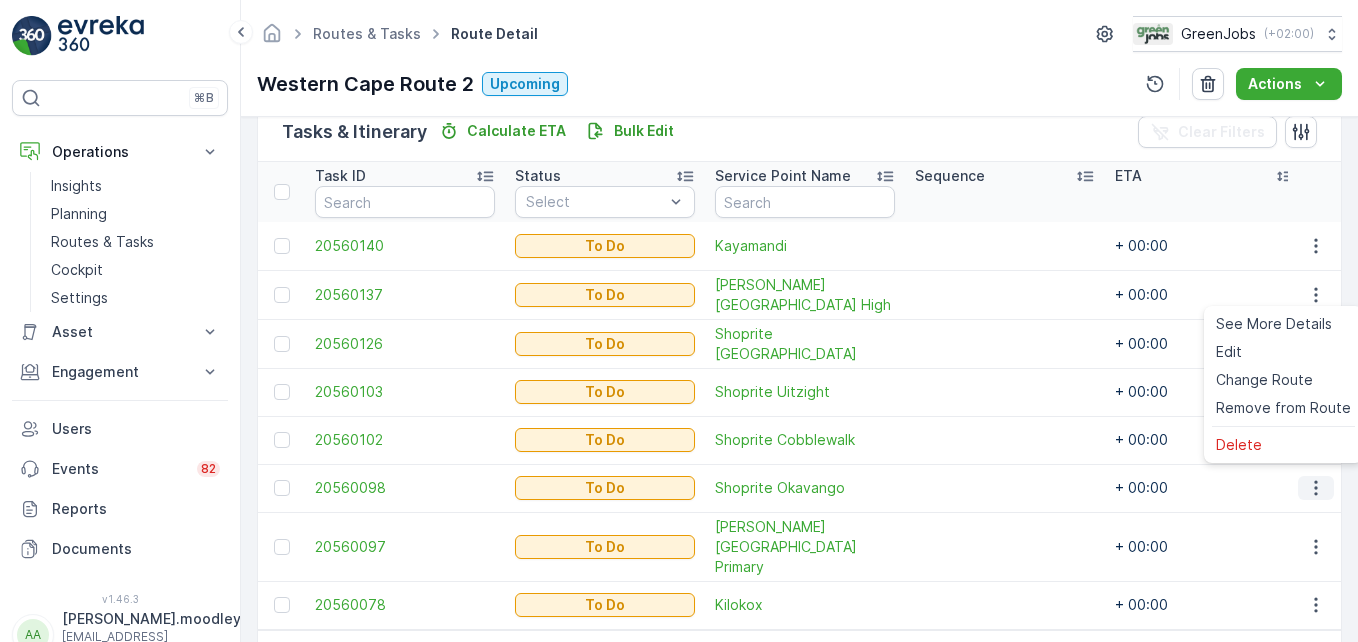 click 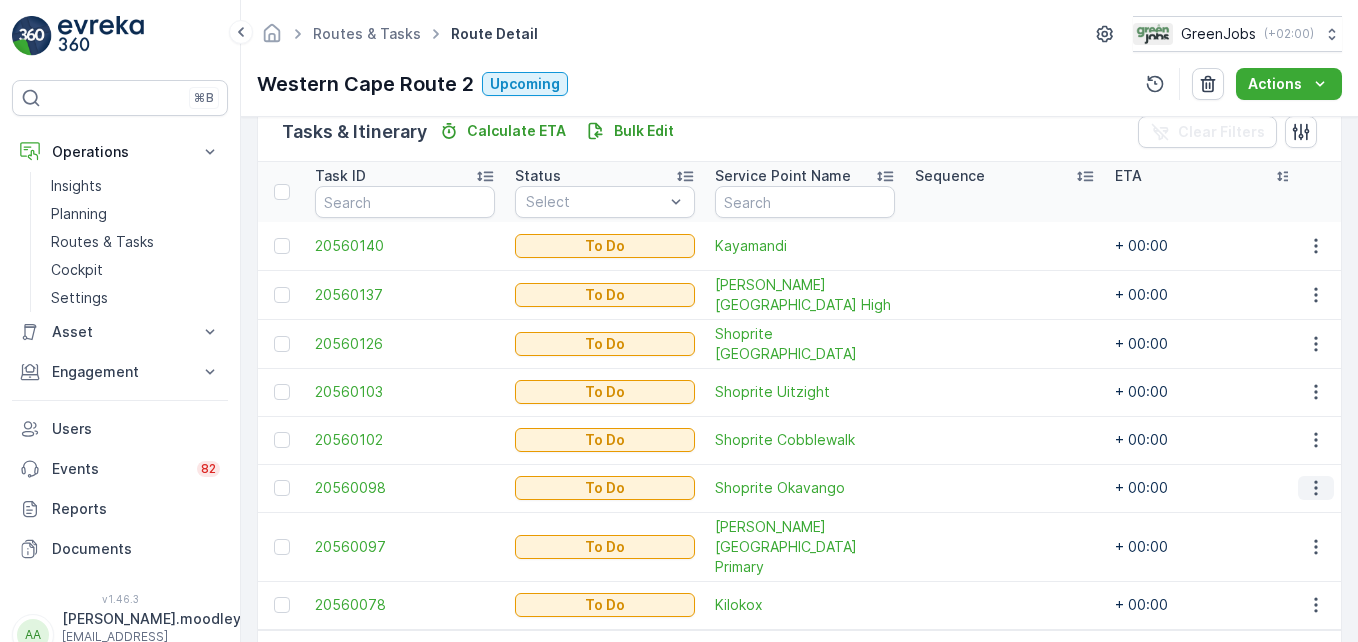 click 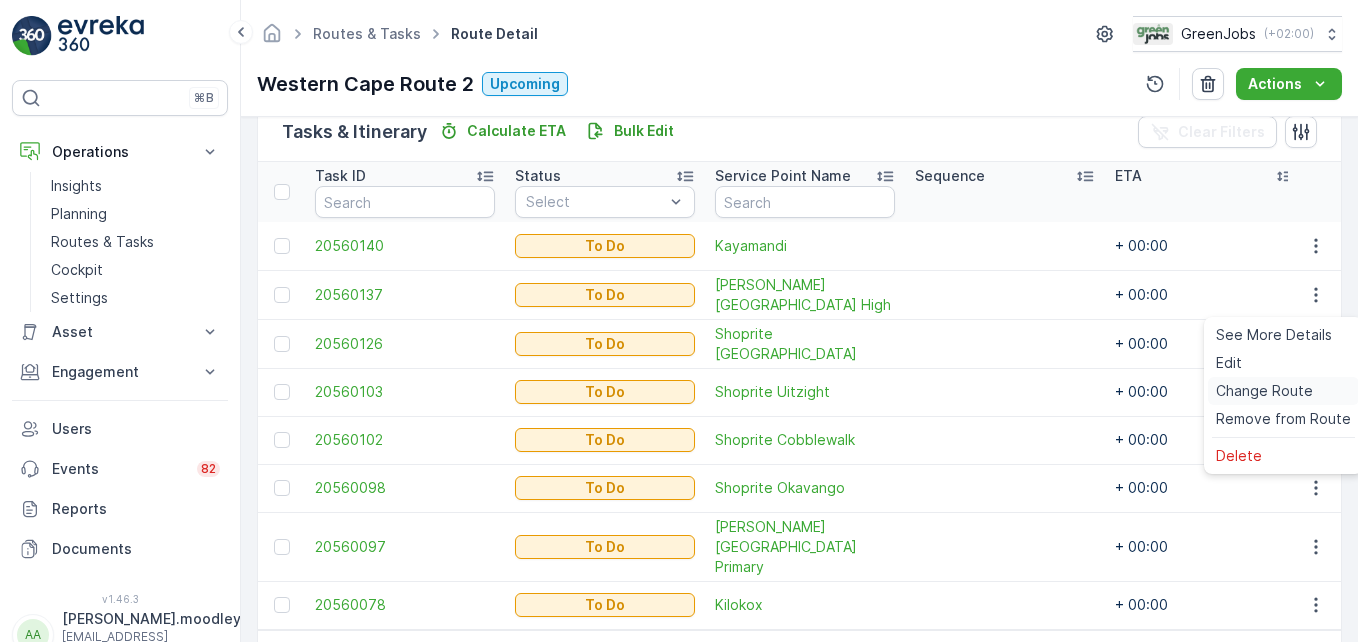 click on "Change Route" at bounding box center [1264, 391] 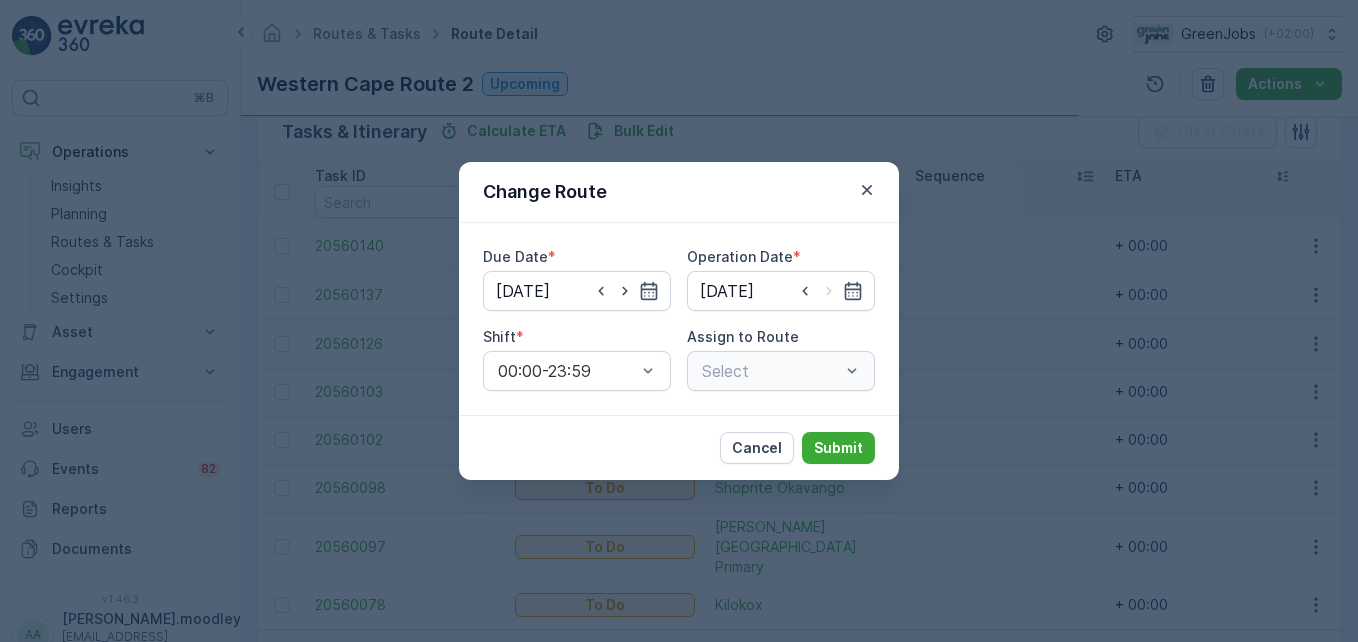 type on "[DATE]" 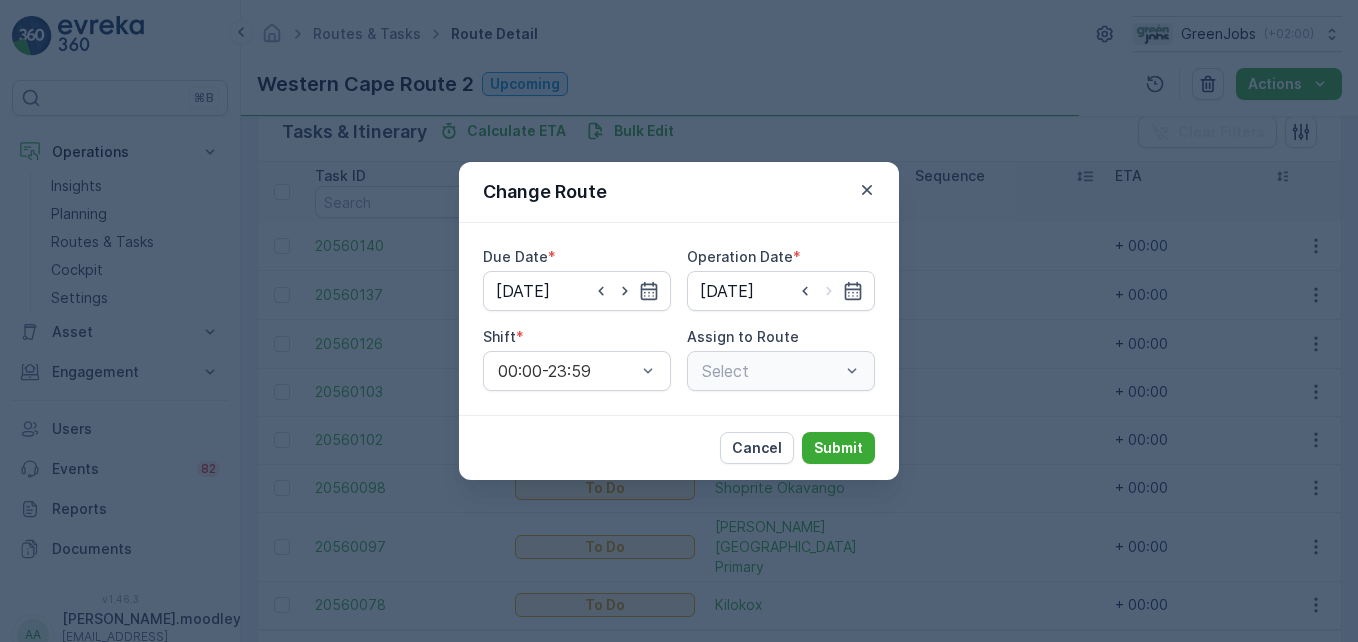 type on "[DATE]" 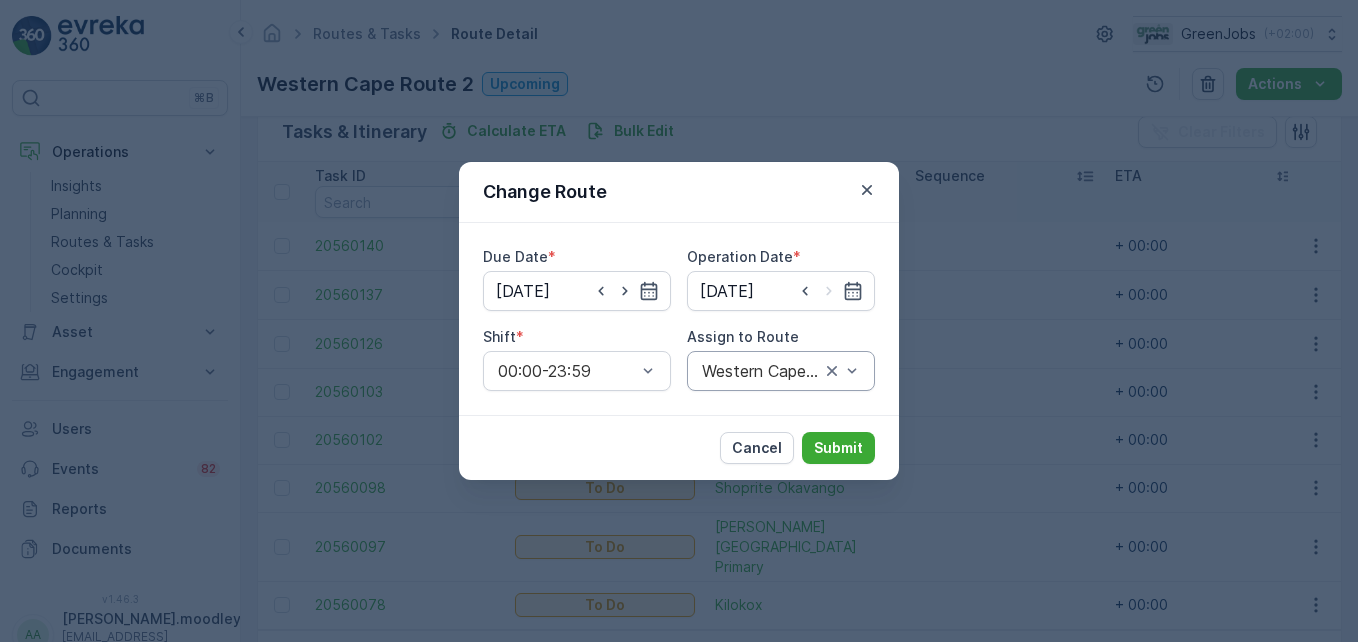 click on "Western Cape Route 2 (Upcoming) - KT96WKGP" at bounding box center (781, 371) 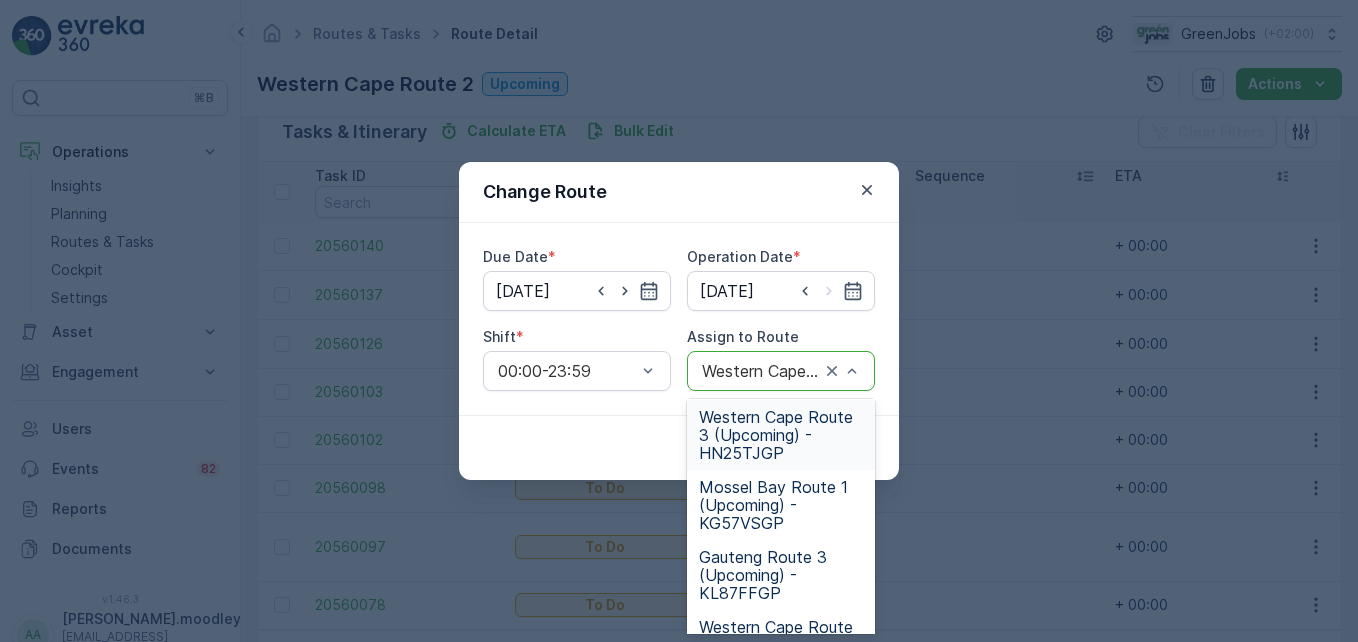 scroll, scrollTop: 0, scrollLeft: 0, axis: both 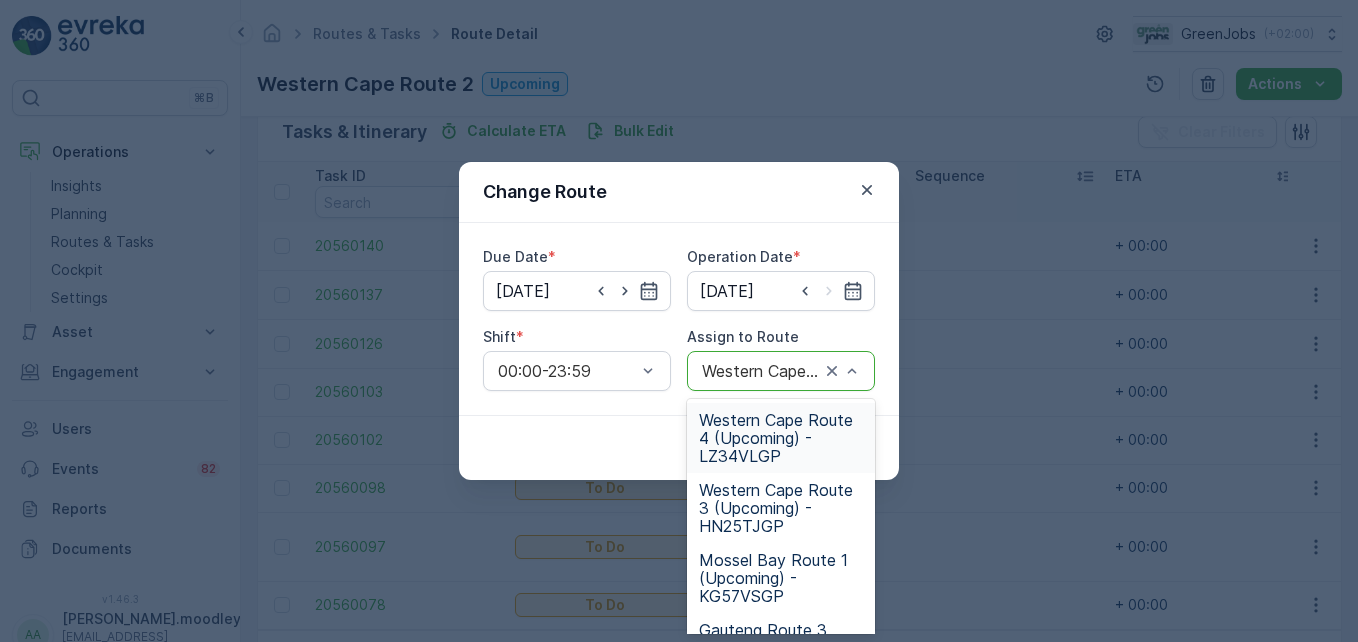 click on "Western Cape Route 4 (Upcoming) - LZ34VLGP" at bounding box center [781, 438] 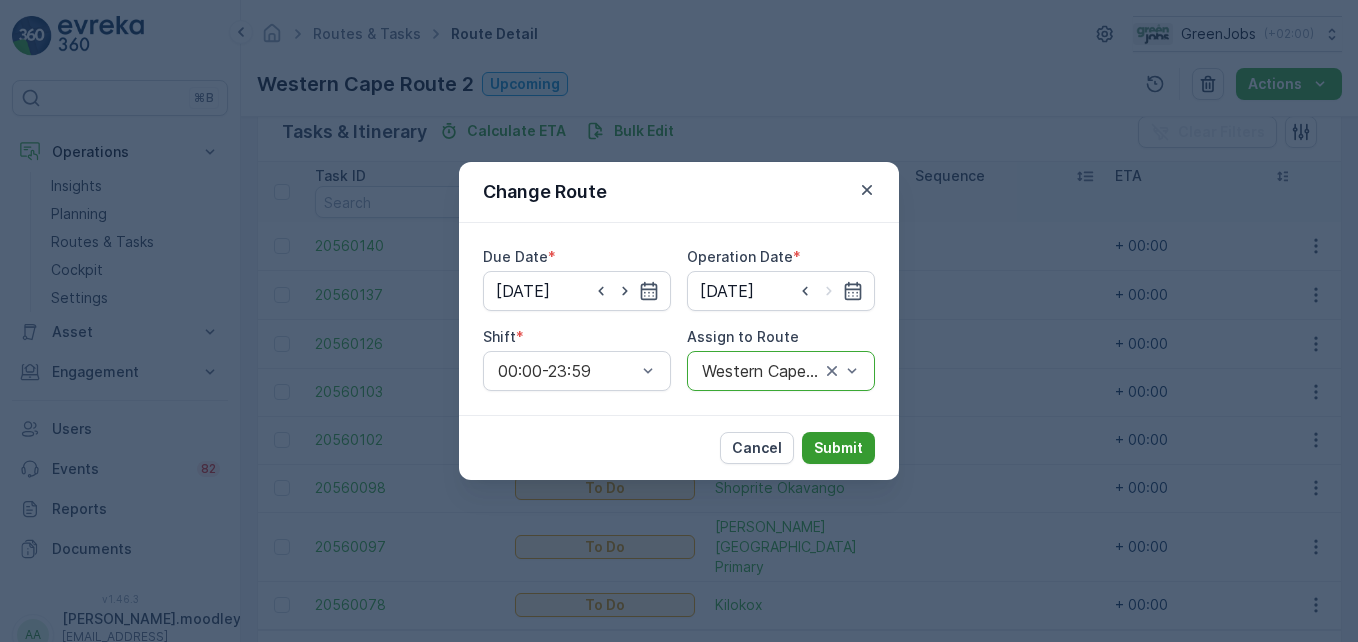 click on "Submit" at bounding box center [838, 448] 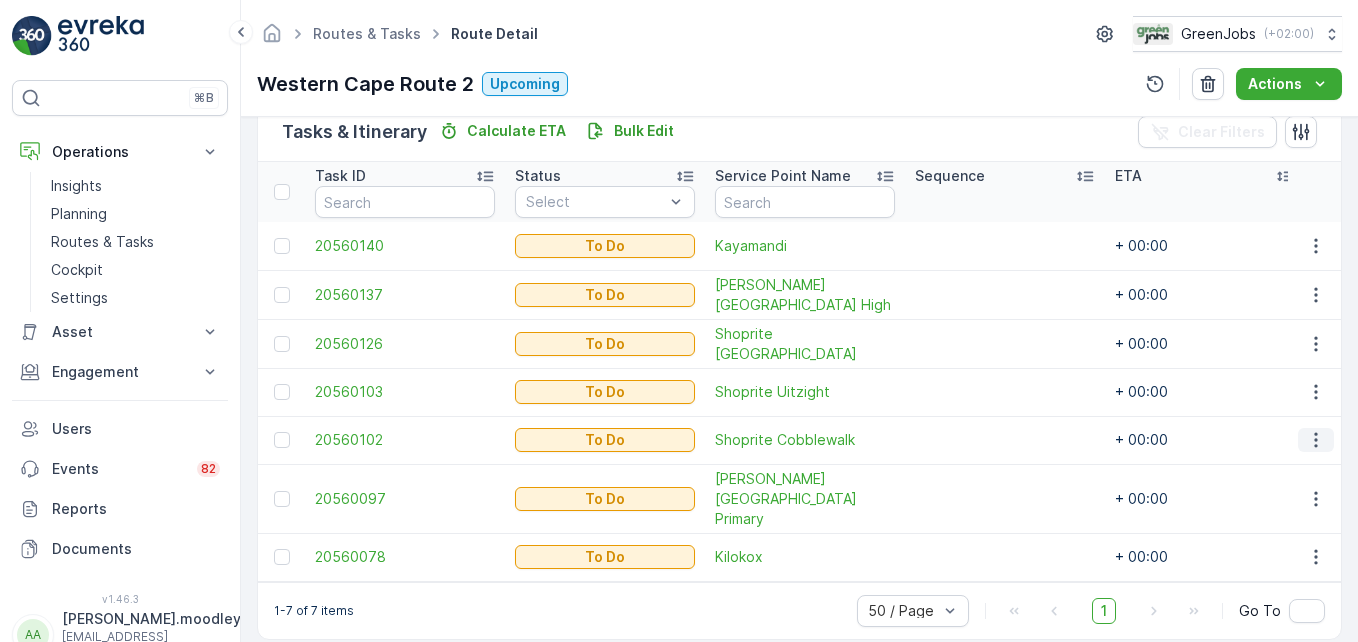 click 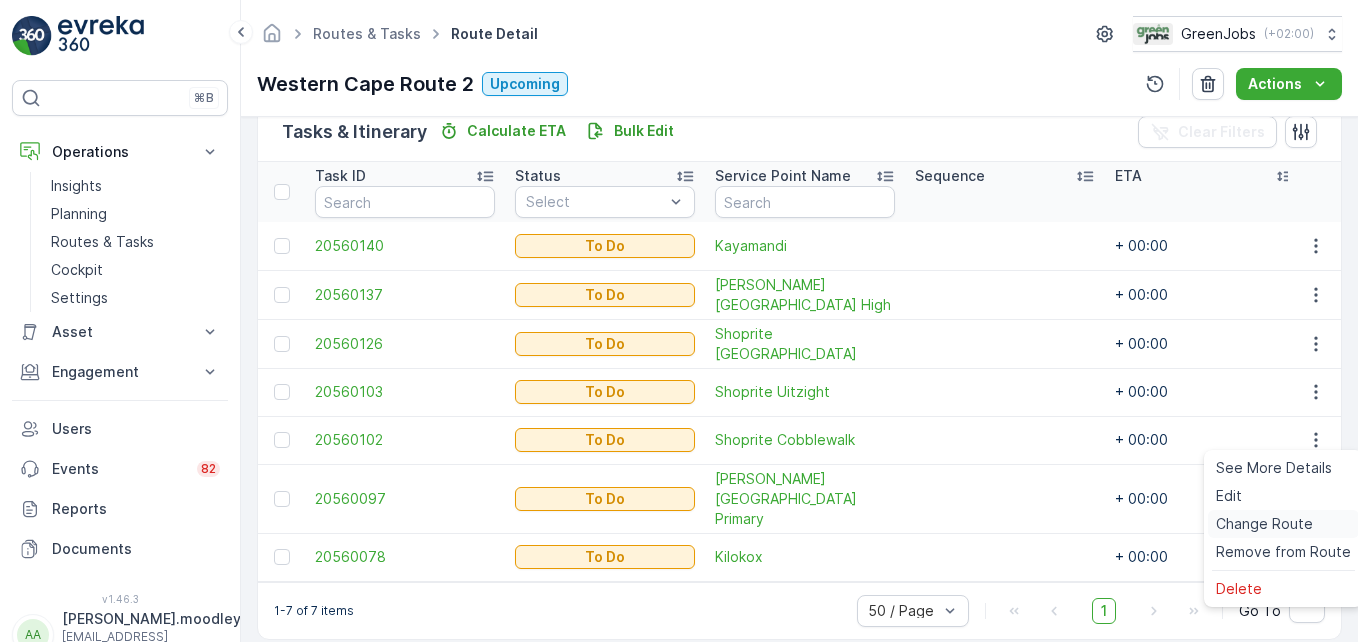 click on "Change Route" at bounding box center [1264, 524] 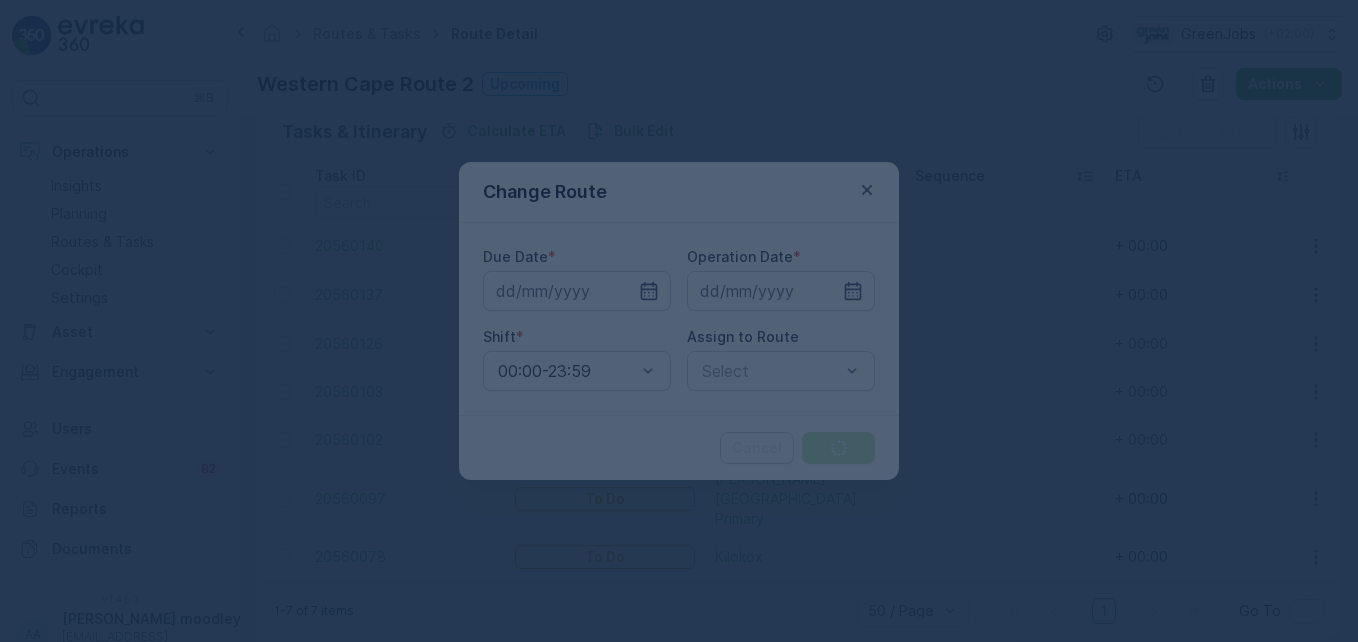 type on "[DATE]" 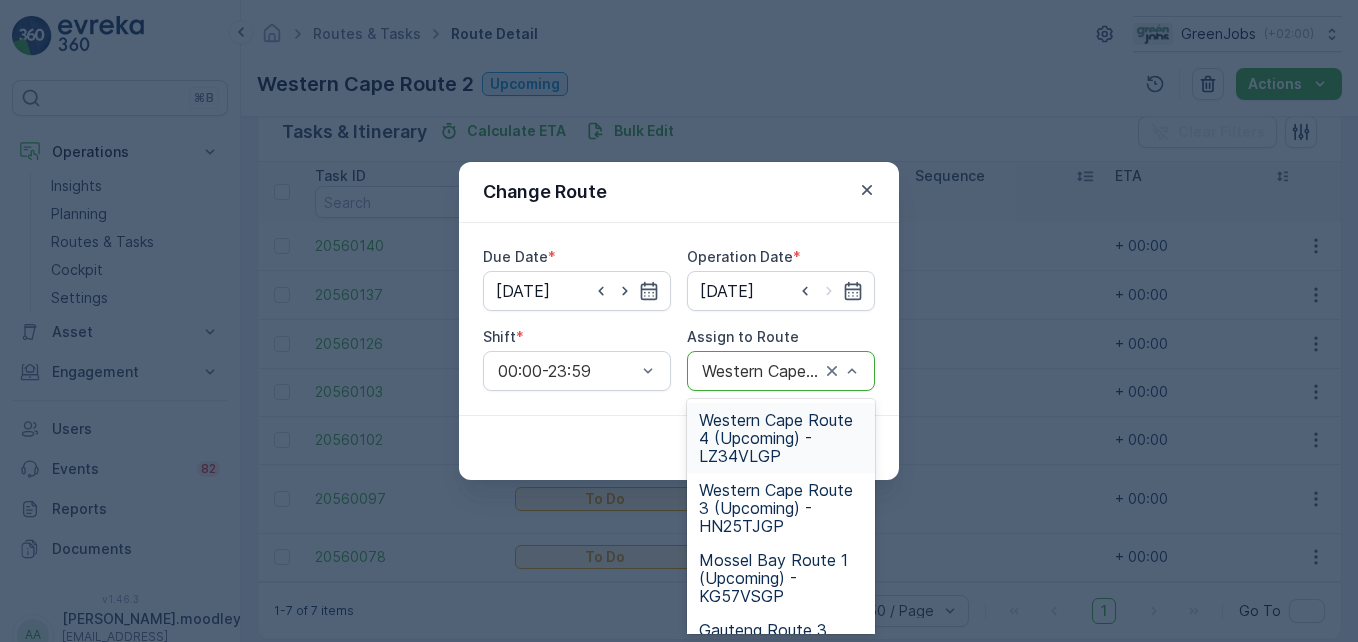 click on "Western Cape Route 4 (Upcoming) - LZ34VLGP" at bounding box center (781, 438) 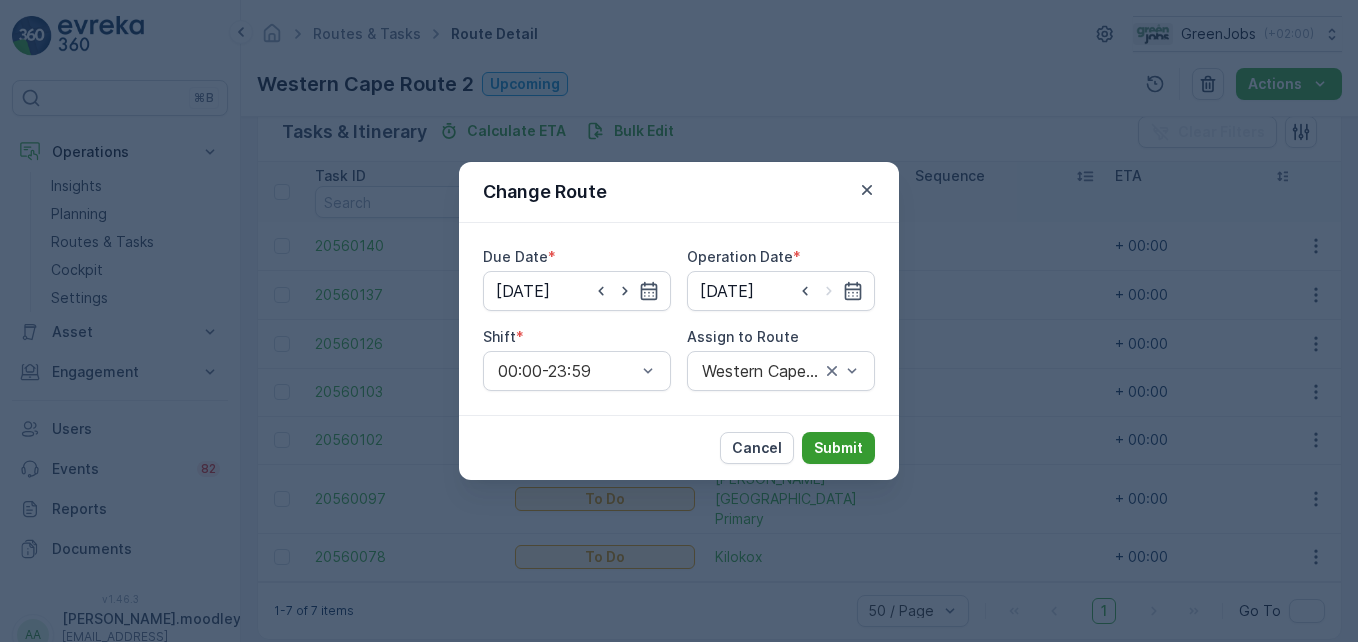 click on "Submit" at bounding box center (838, 448) 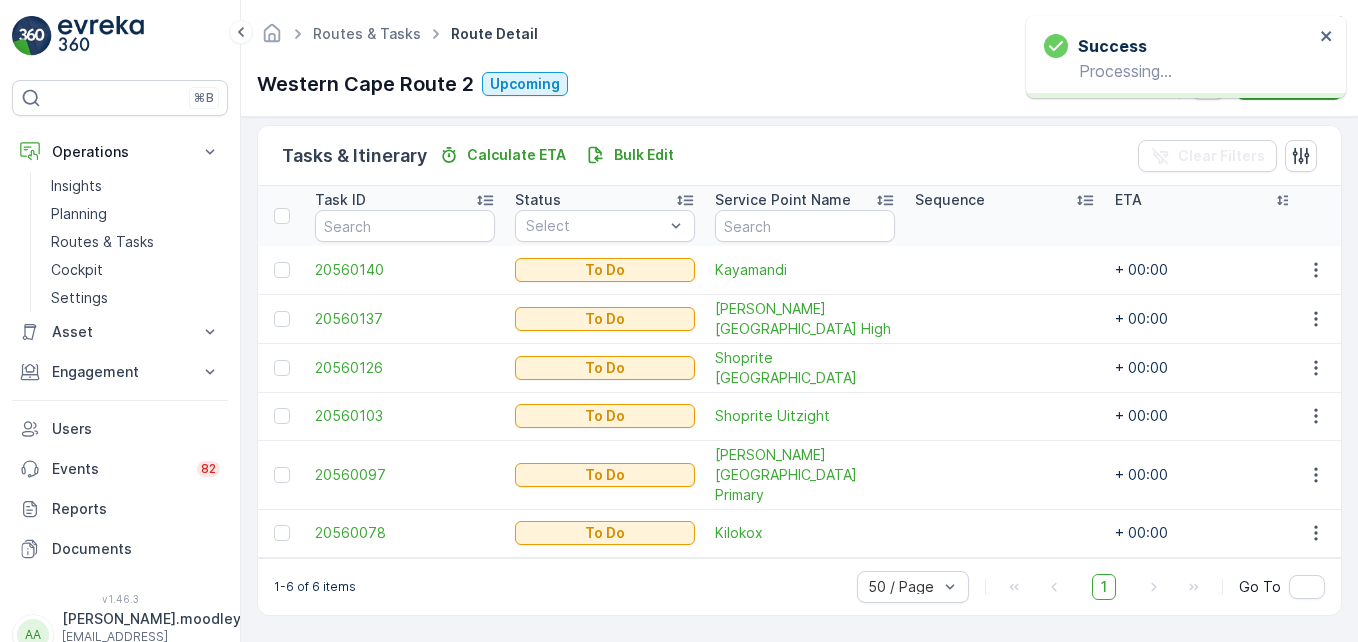scroll, scrollTop: 463, scrollLeft: 0, axis: vertical 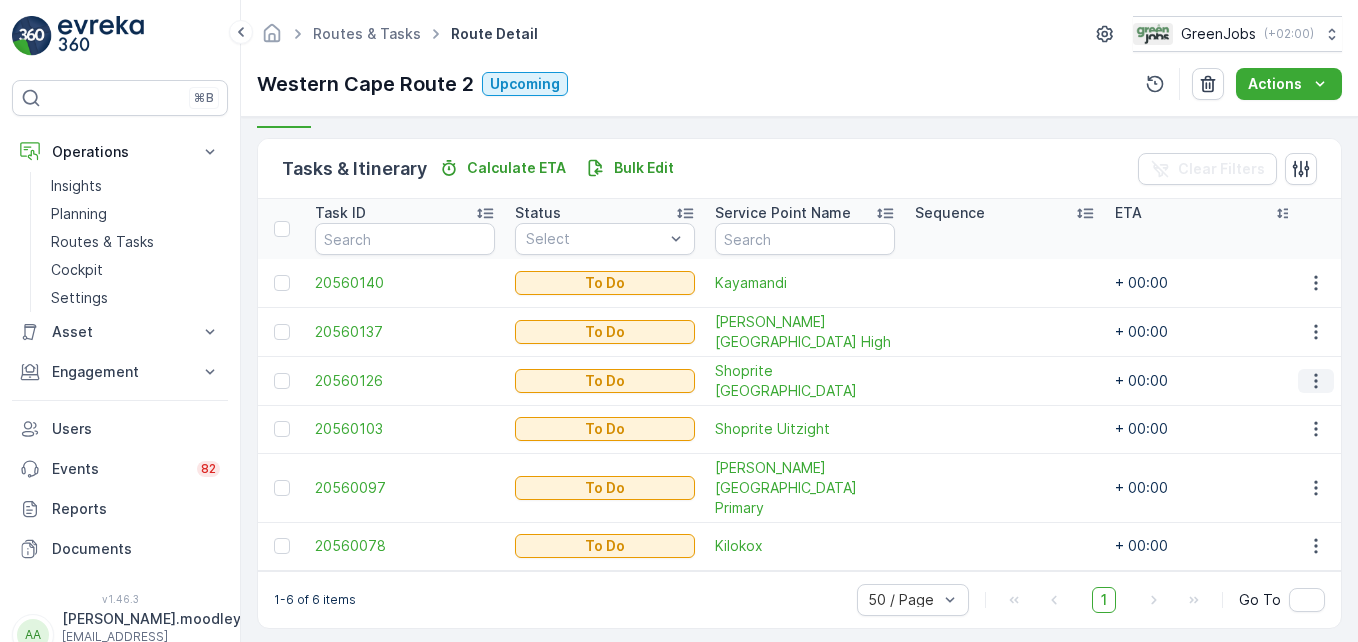 click 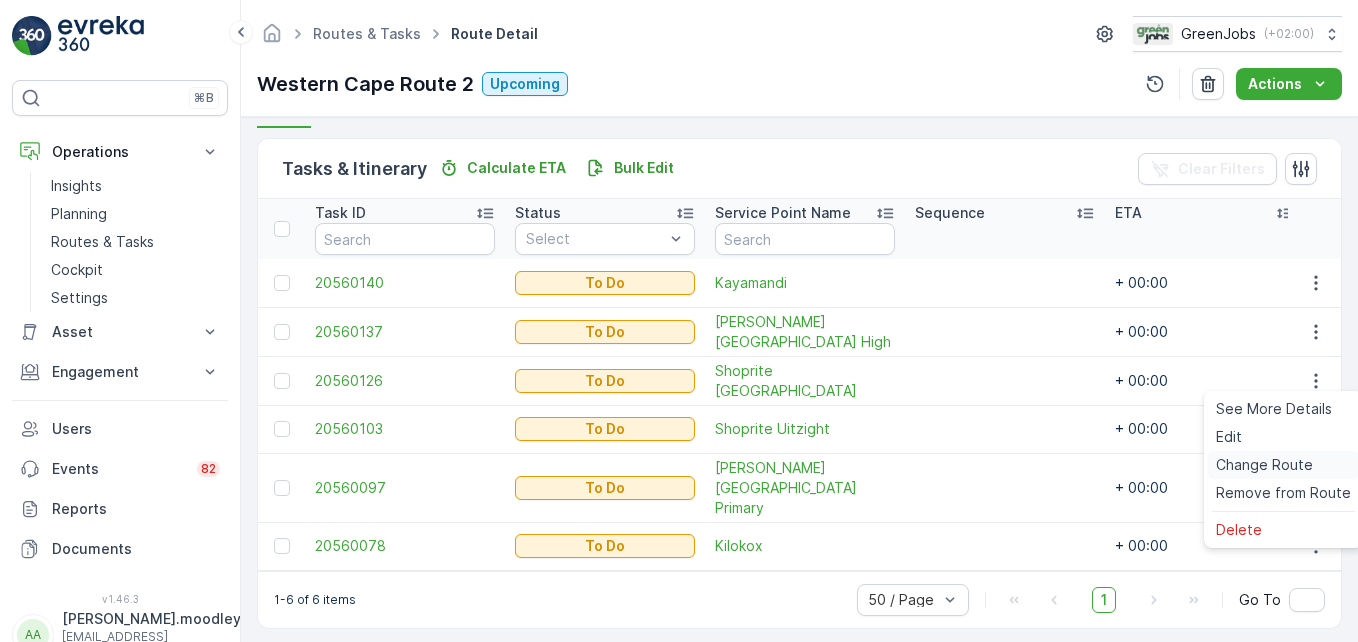click on "Change Route" at bounding box center [1264, 465] 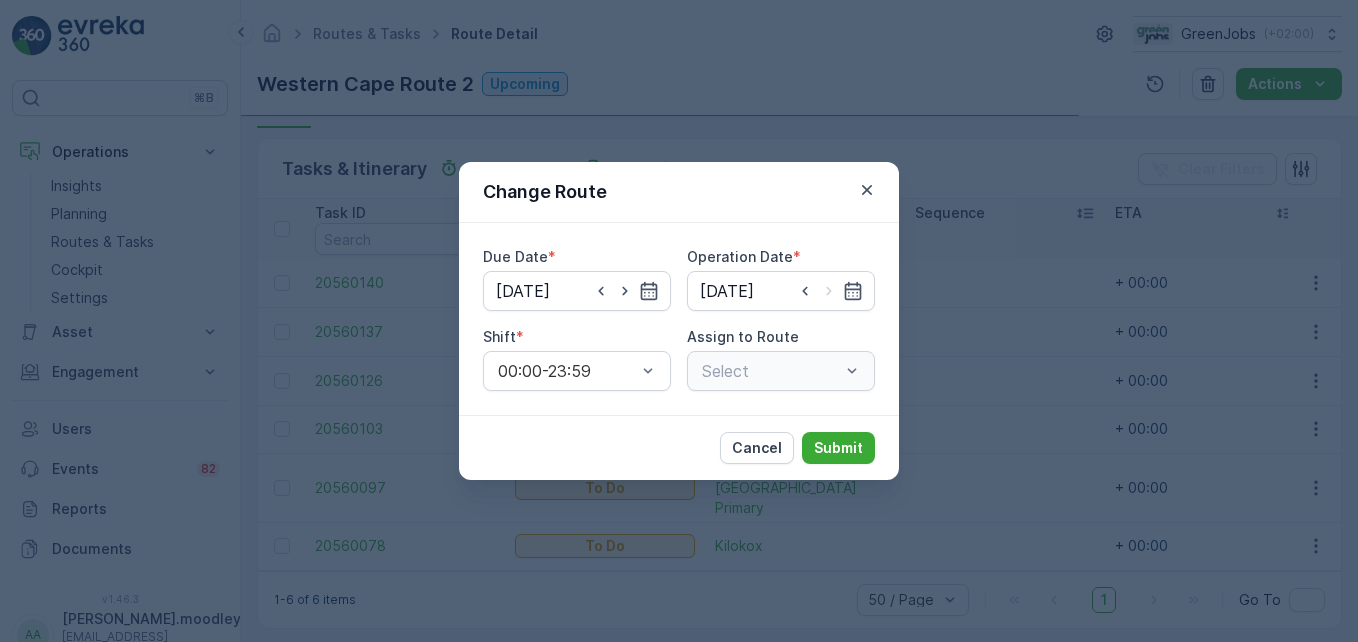 type on "[DATE]" 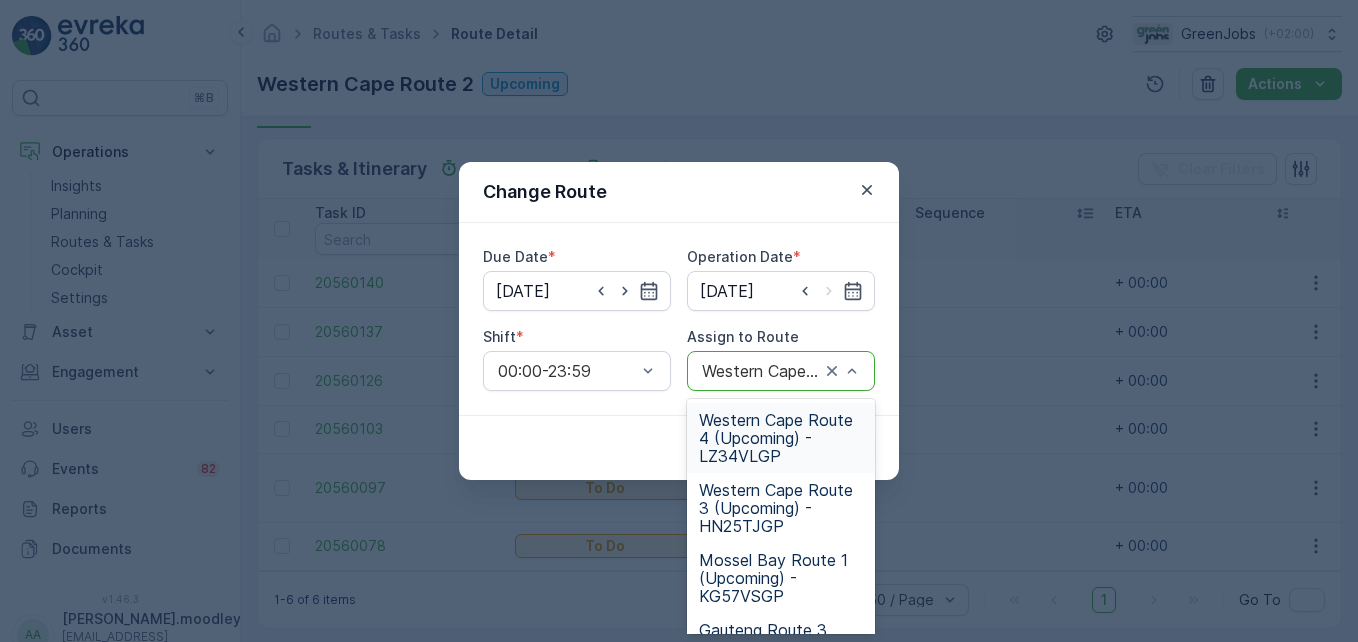 click on "Western Cape Route 4 (Upcoming) - LZ34VLGP" at bounding box center (781, 438) 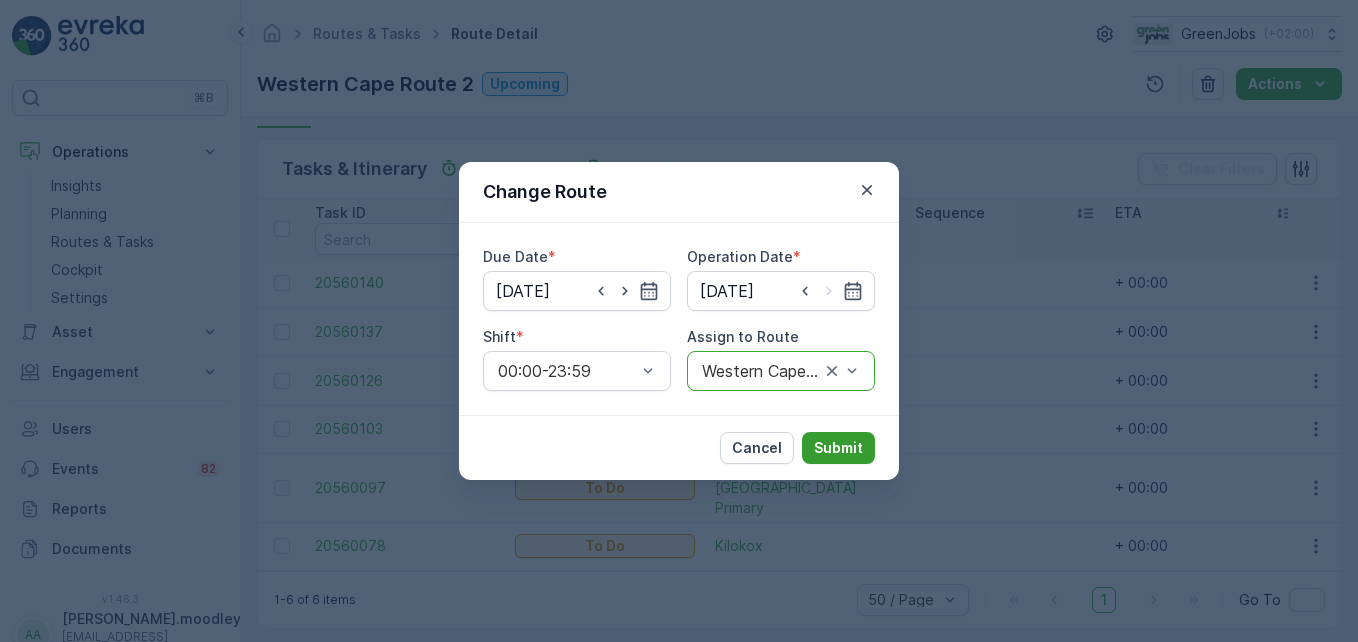click on "Submit" at bounding box center [838, 448] 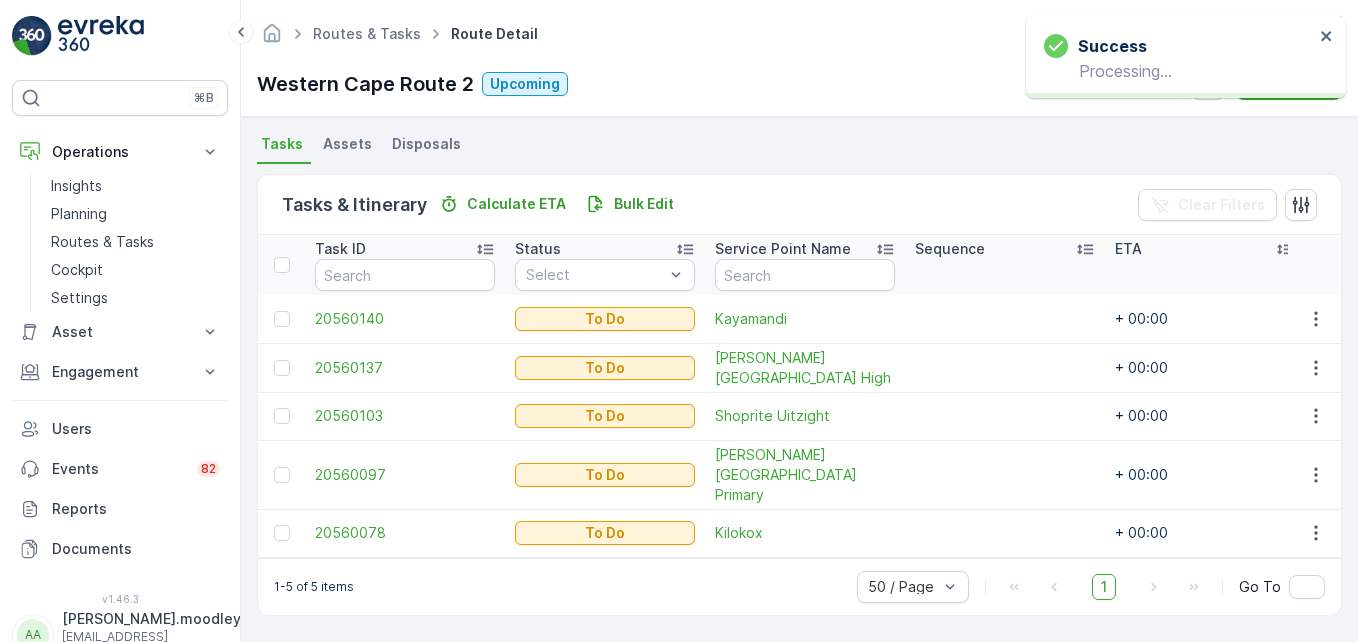 scroll, scrollTop: 415, scrollLeft: 0, axis: vertical 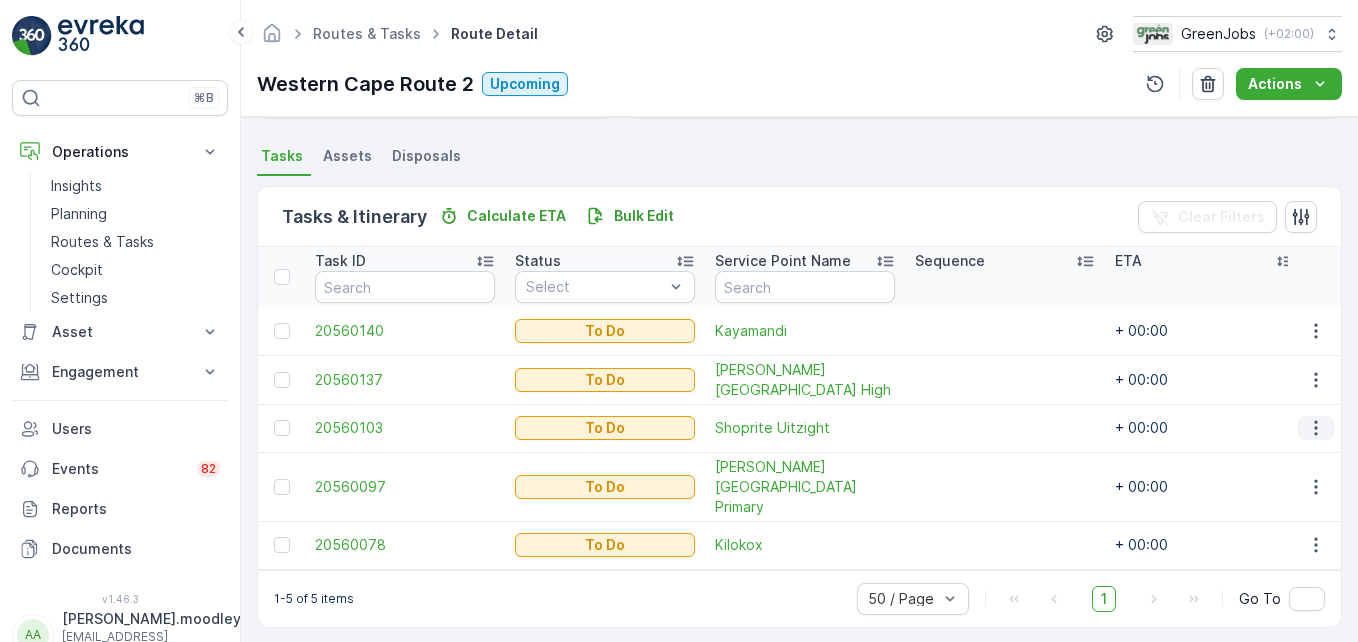 click 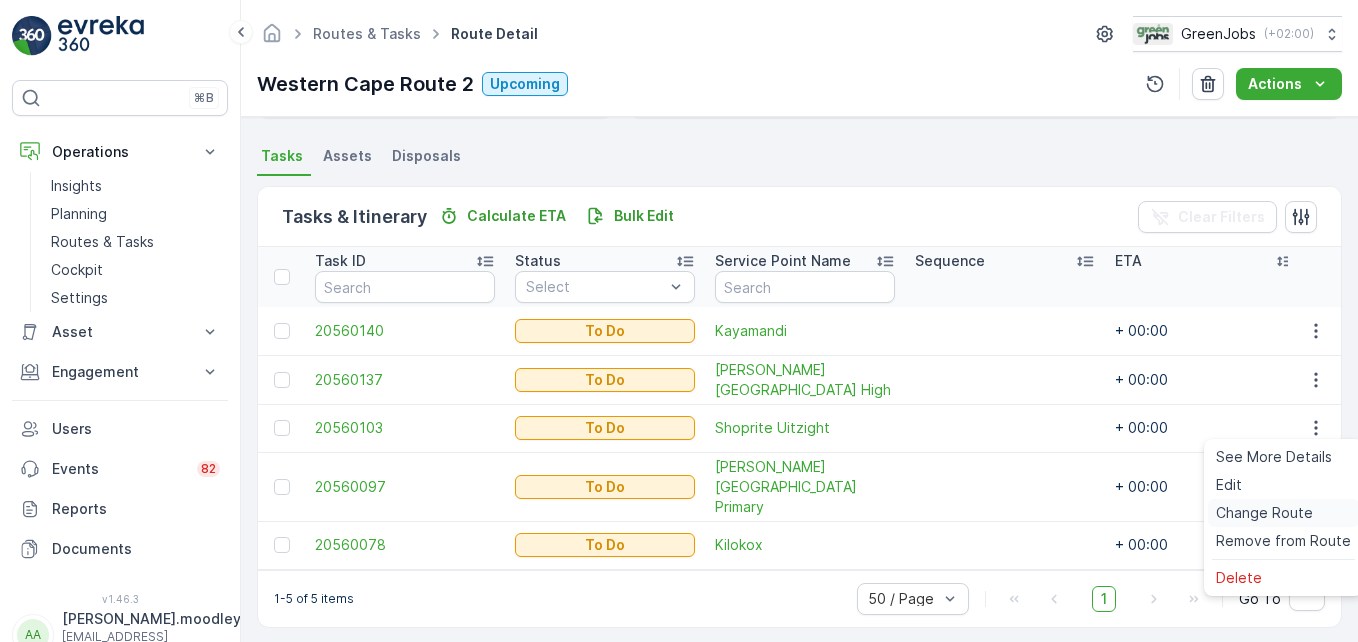 click on "Change Route" at bounding box center [1264, 513] 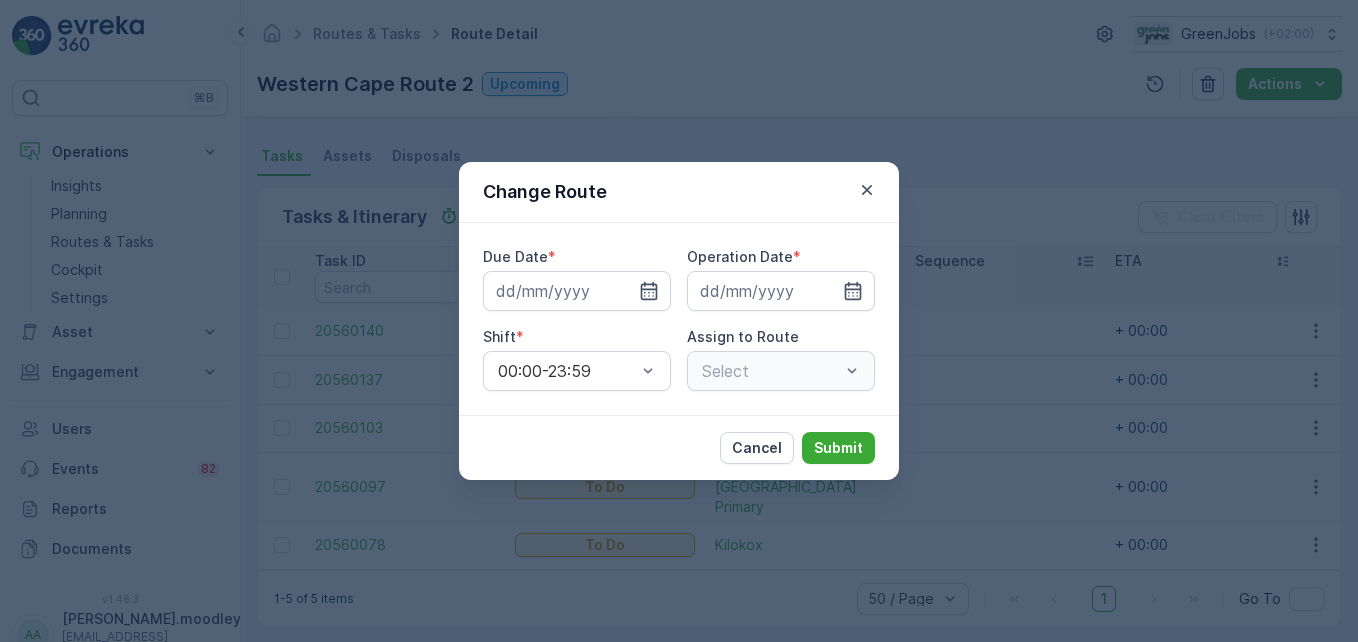 type on "[DATE]" 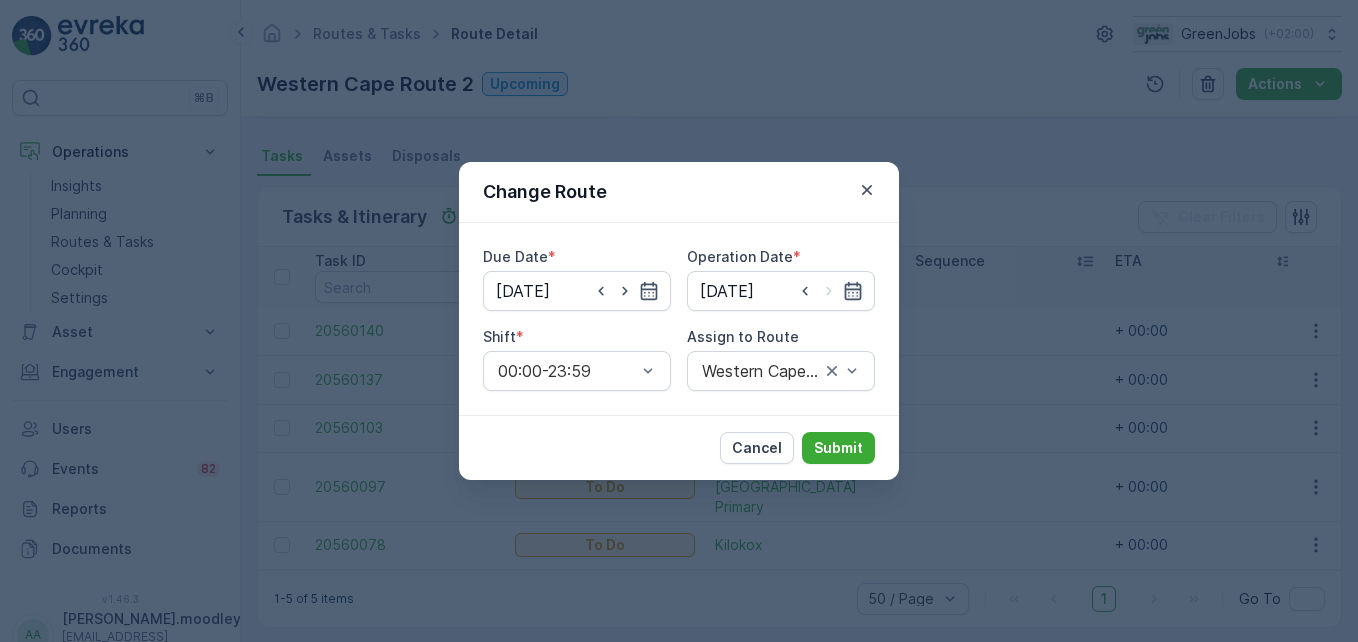 click 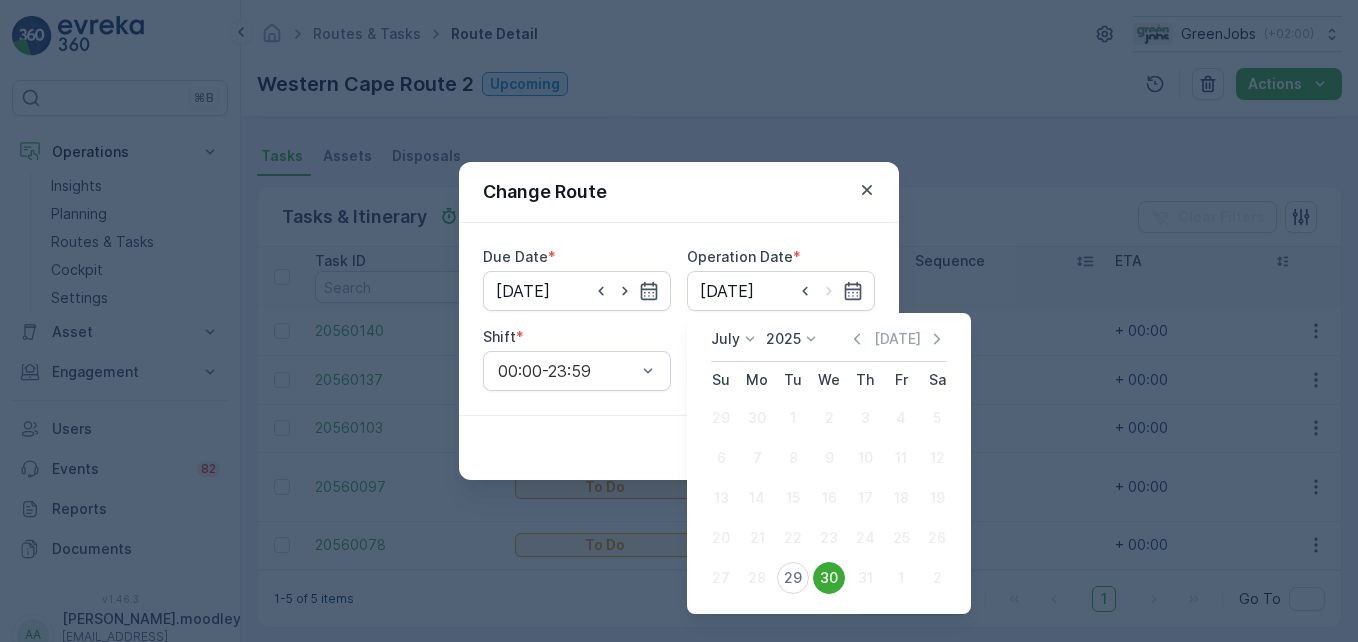 click on "Due Date * 30.07.2025 Operation Date * 30.07.2025 Shift * 00:00-23:59 Assign to Route Western Cape Route 2 (Upcoming) - KT96WKGP" at bounding box center (679, 319) 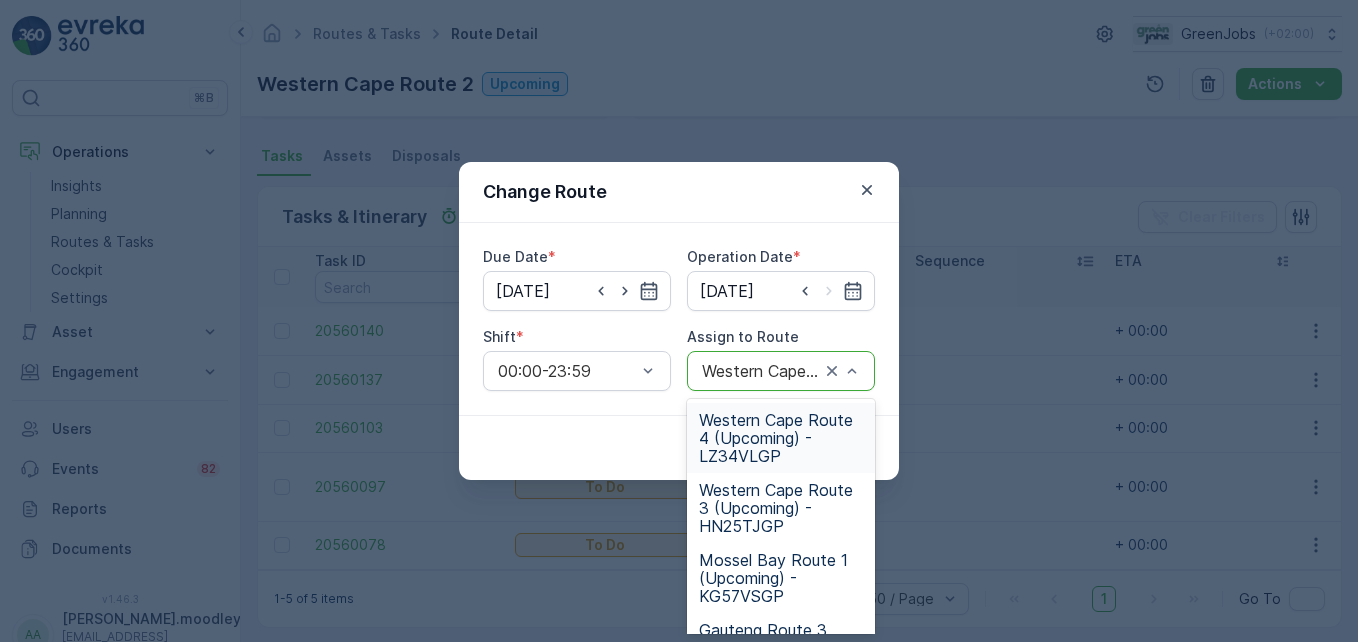 click on "Western Cape Route 4 (Upcoming) - LZ34VLGP" at bounding box center [781, 438] 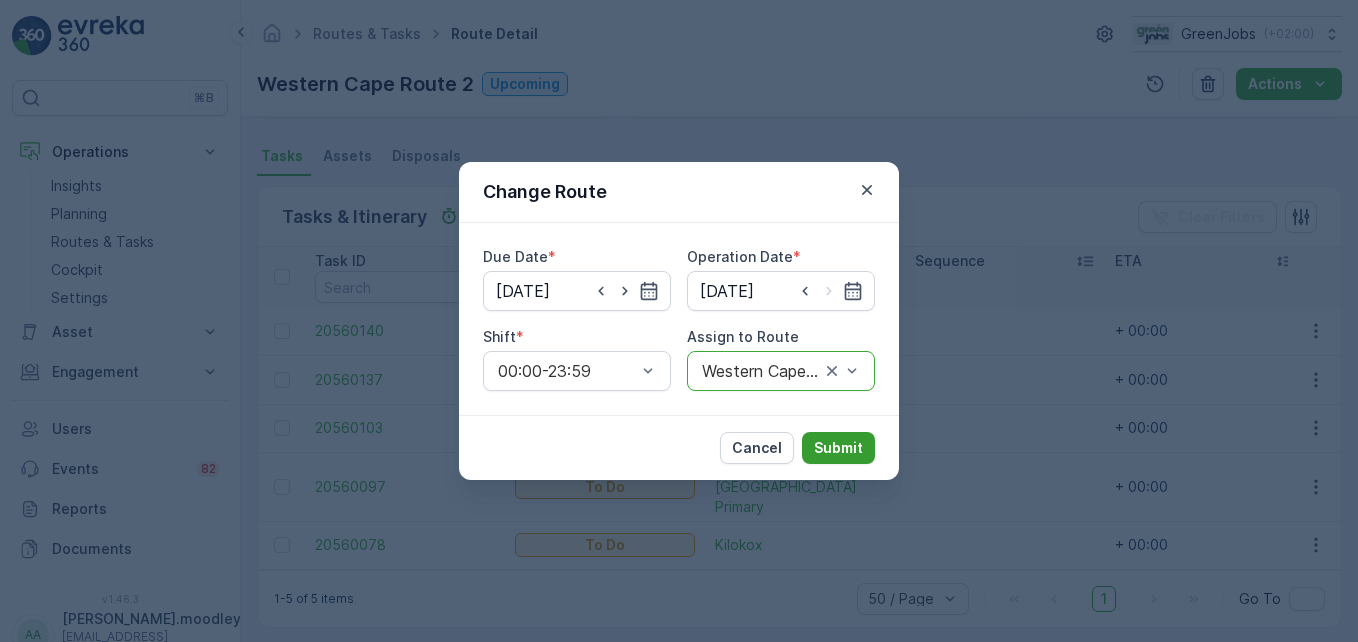 click on "Submit" at bounding box center (838, 448) 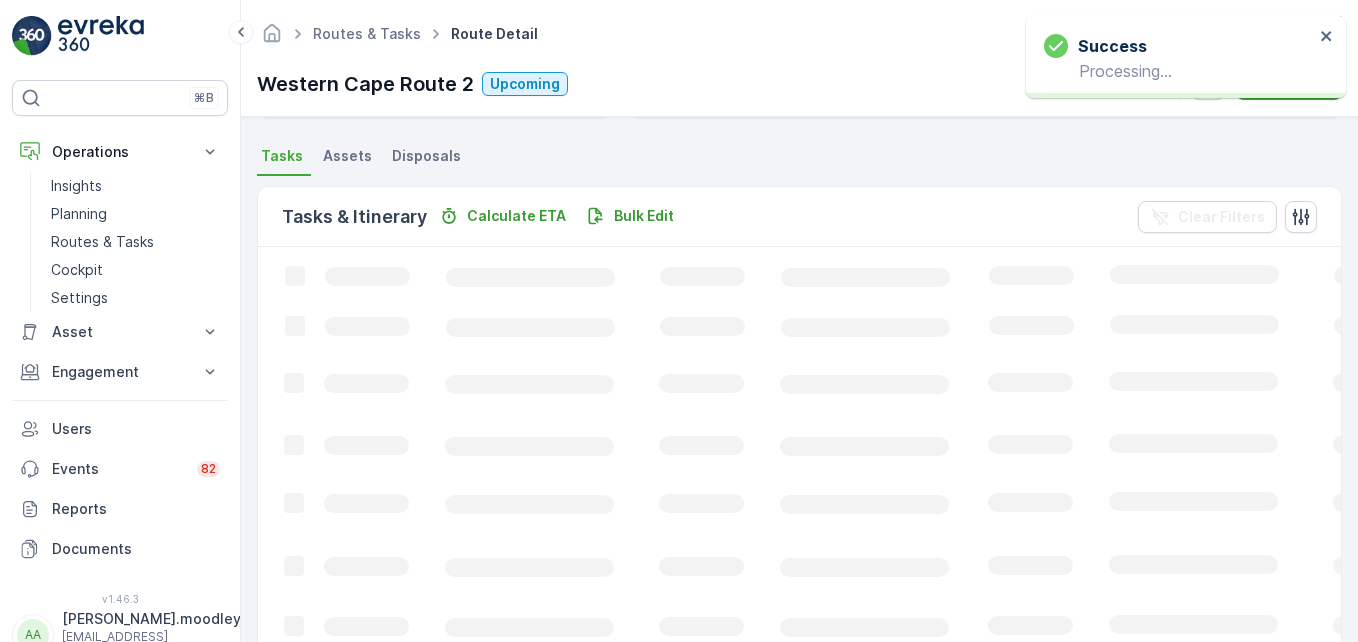 scroll, scrollTop: 390, scrollLeft: 0, axis: vertical 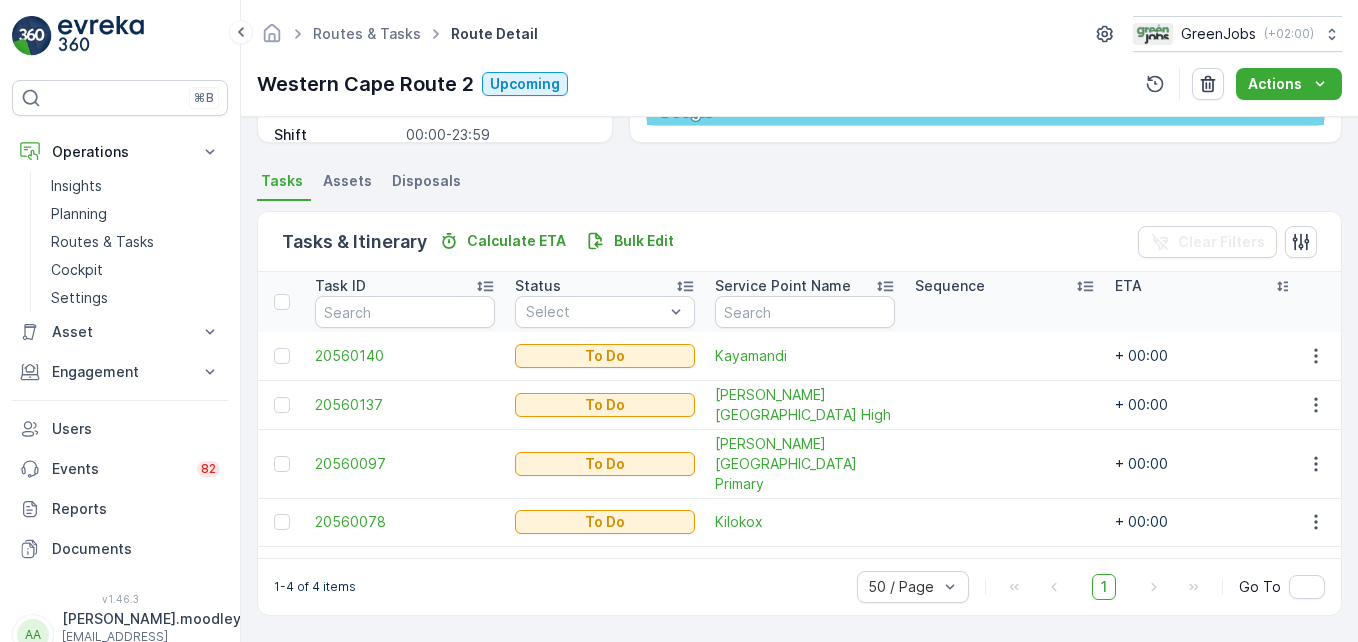click at bounding box center [1005, 404] 